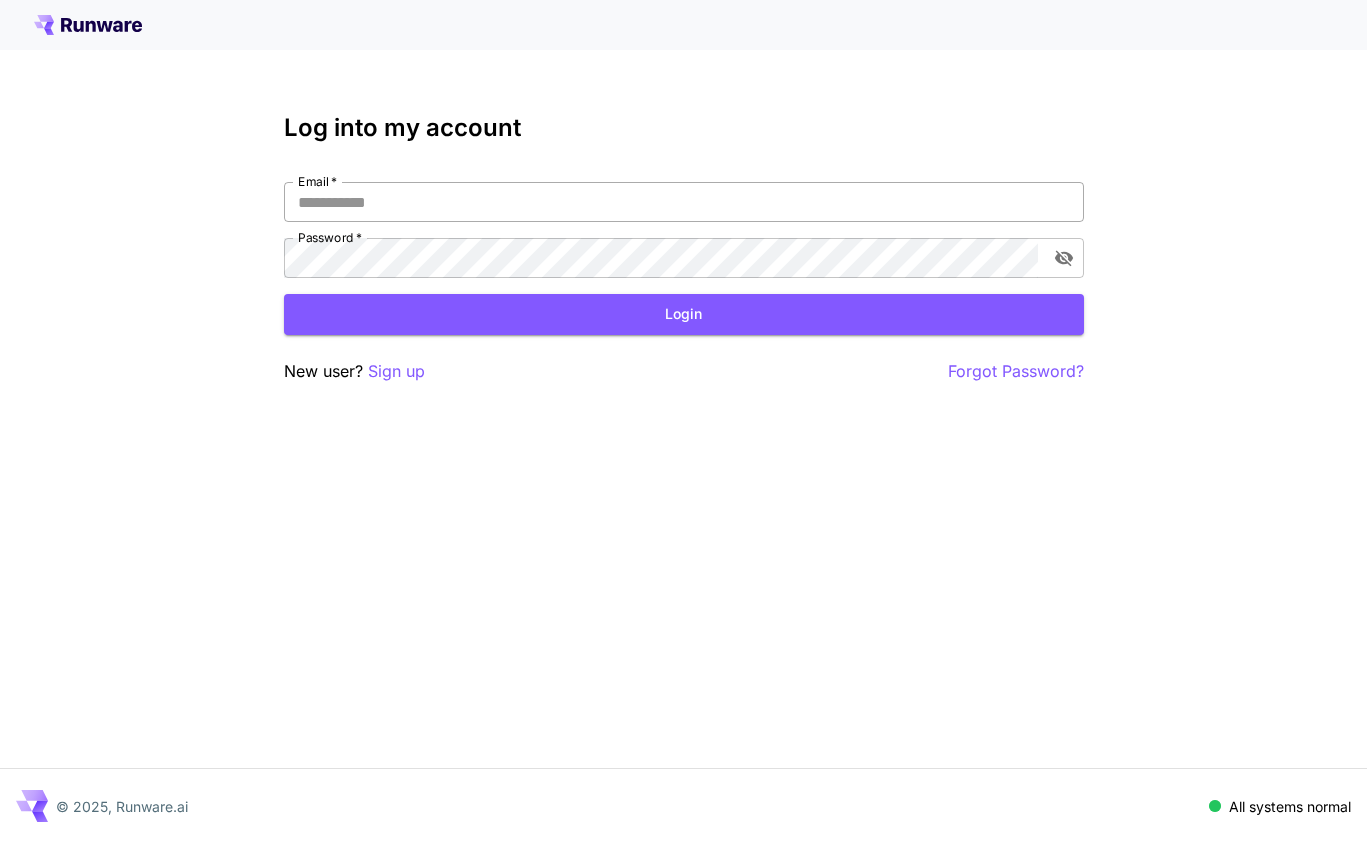scroll, scrollTop: 0, scrollLeft: 0, axis: both 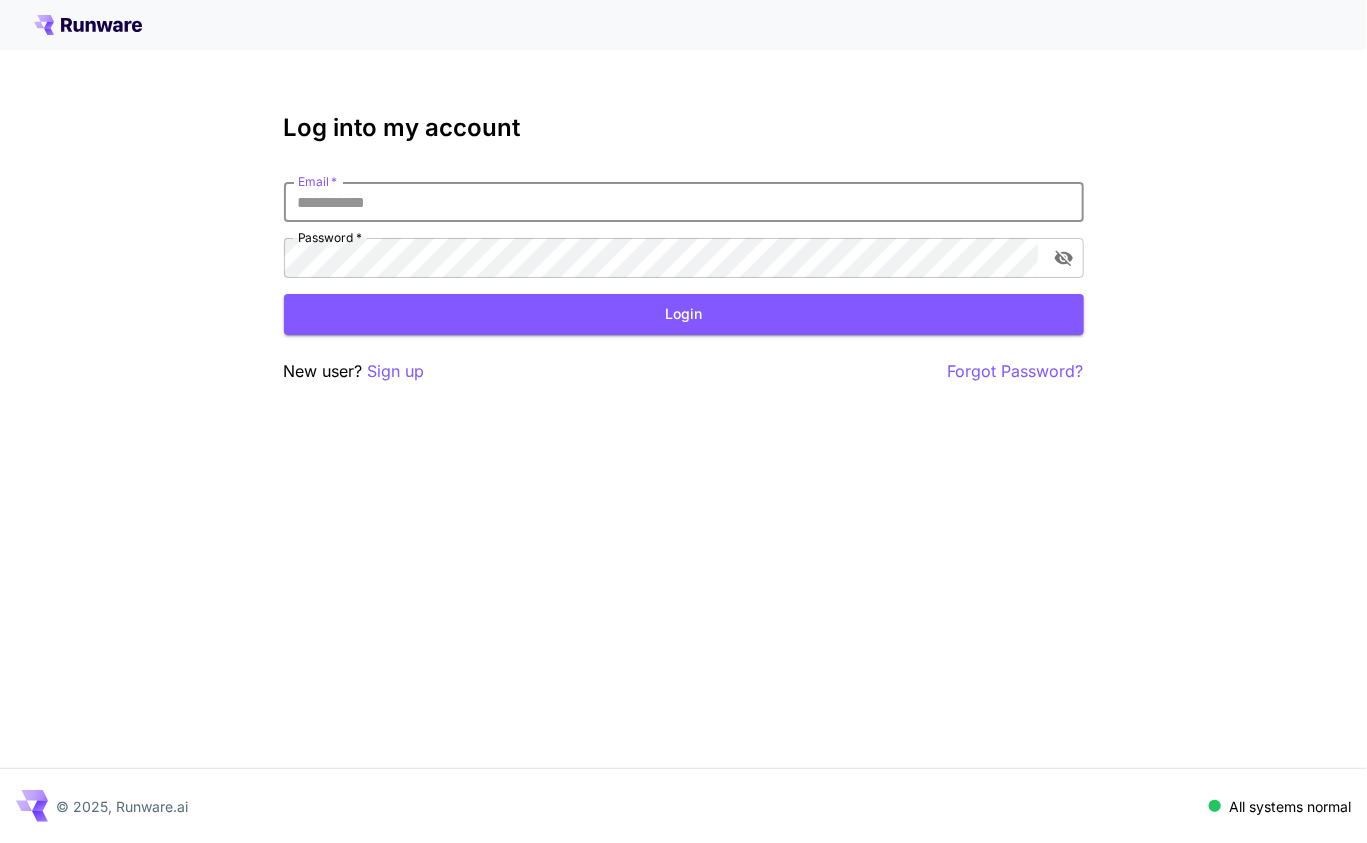click on "Email   *" at bounding box center (684, 202) 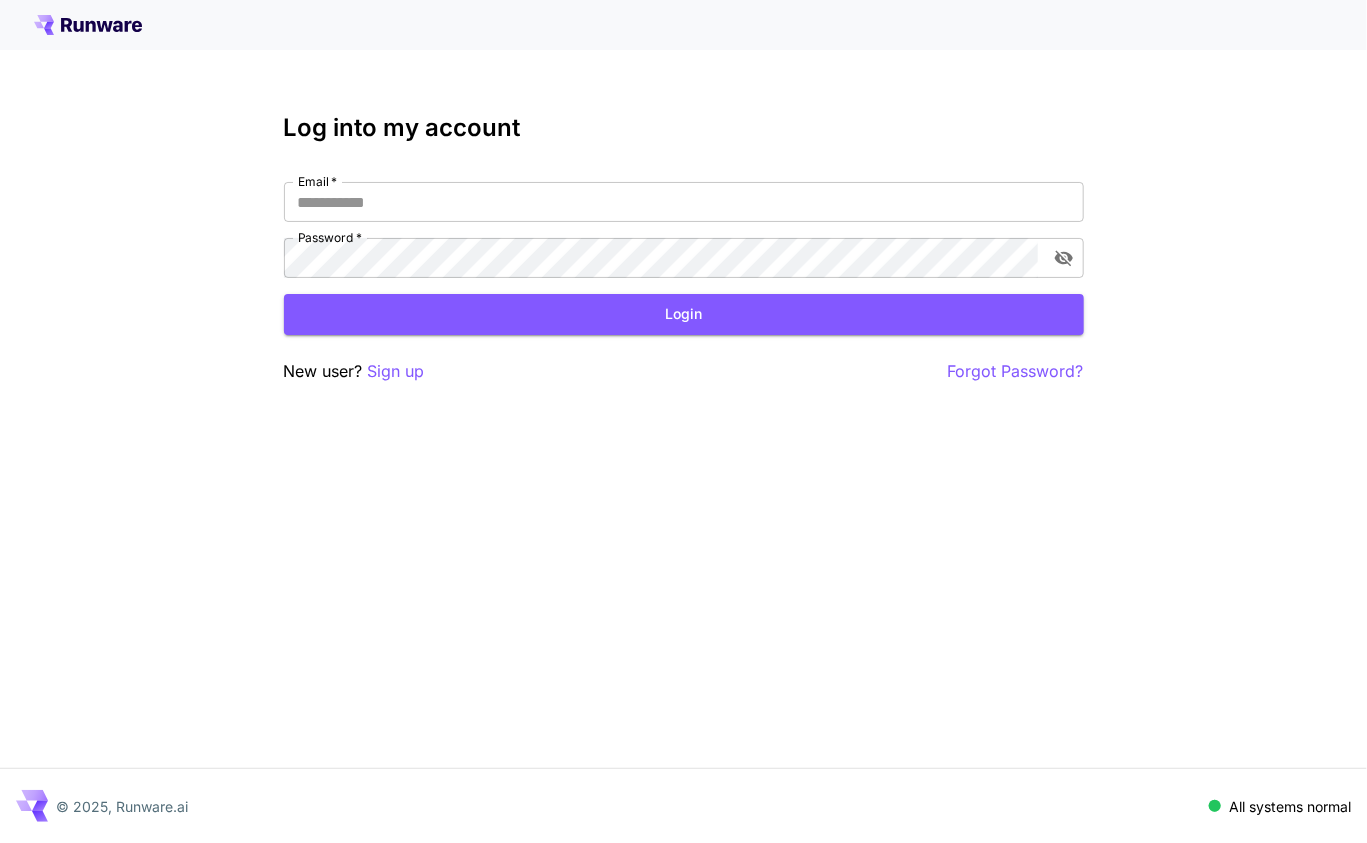 drag, startPoint x: 1280, startPoint y: 53, endPoint x: 678, endPoint y: -29, distance: 607.559 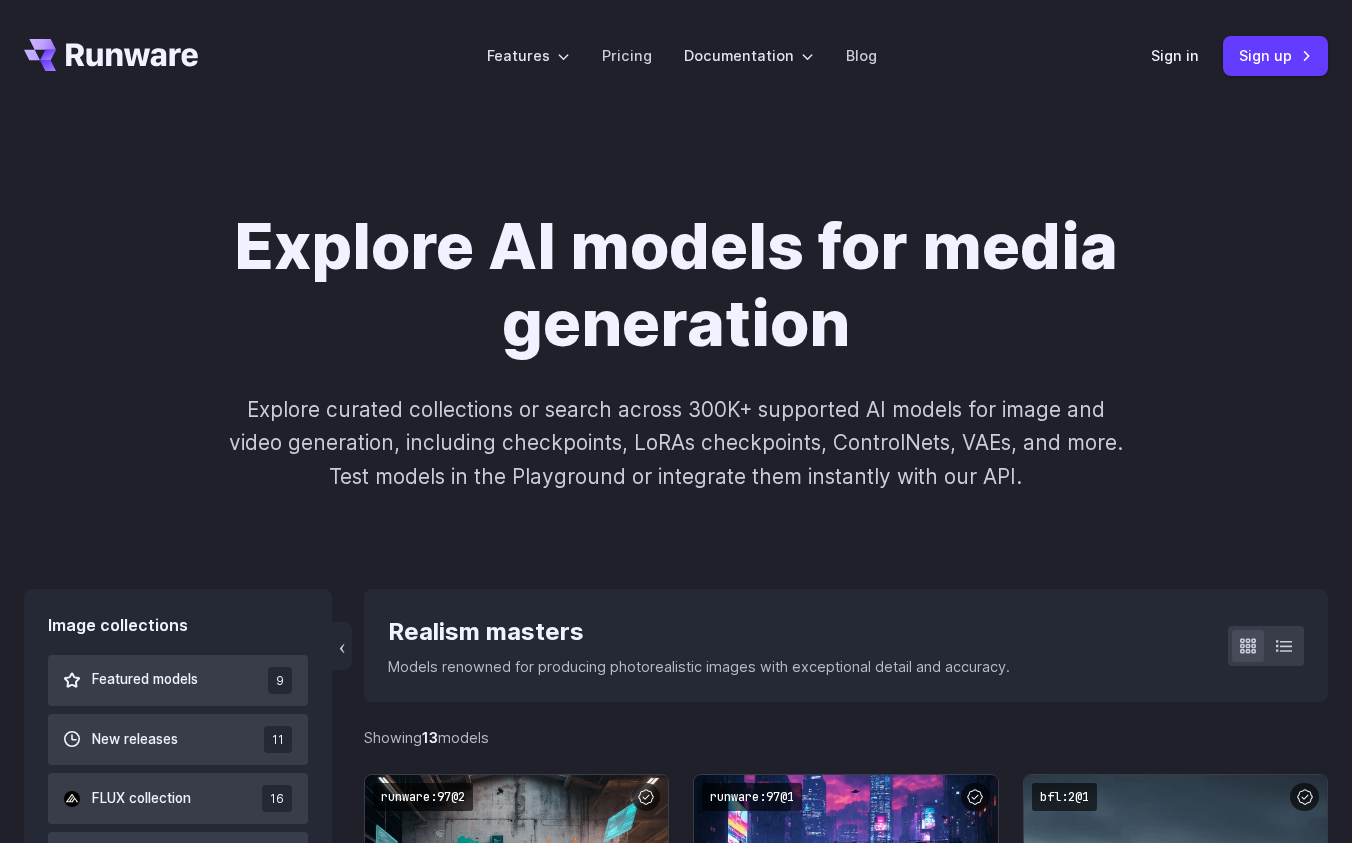 scroll, scrollTop: 0, scrollLeft: 0, axis: both 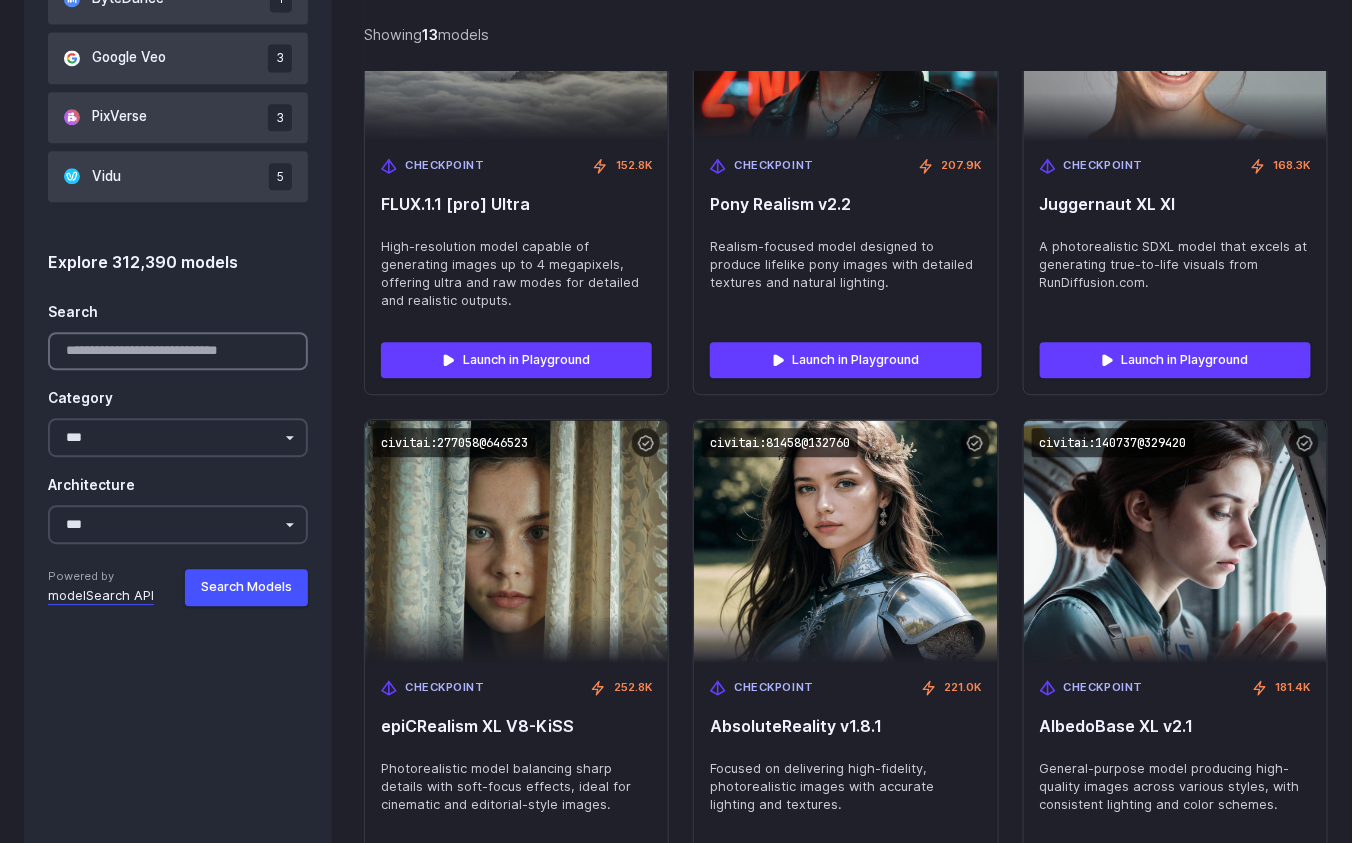 click on "Search" at bounding box center [178, 331] 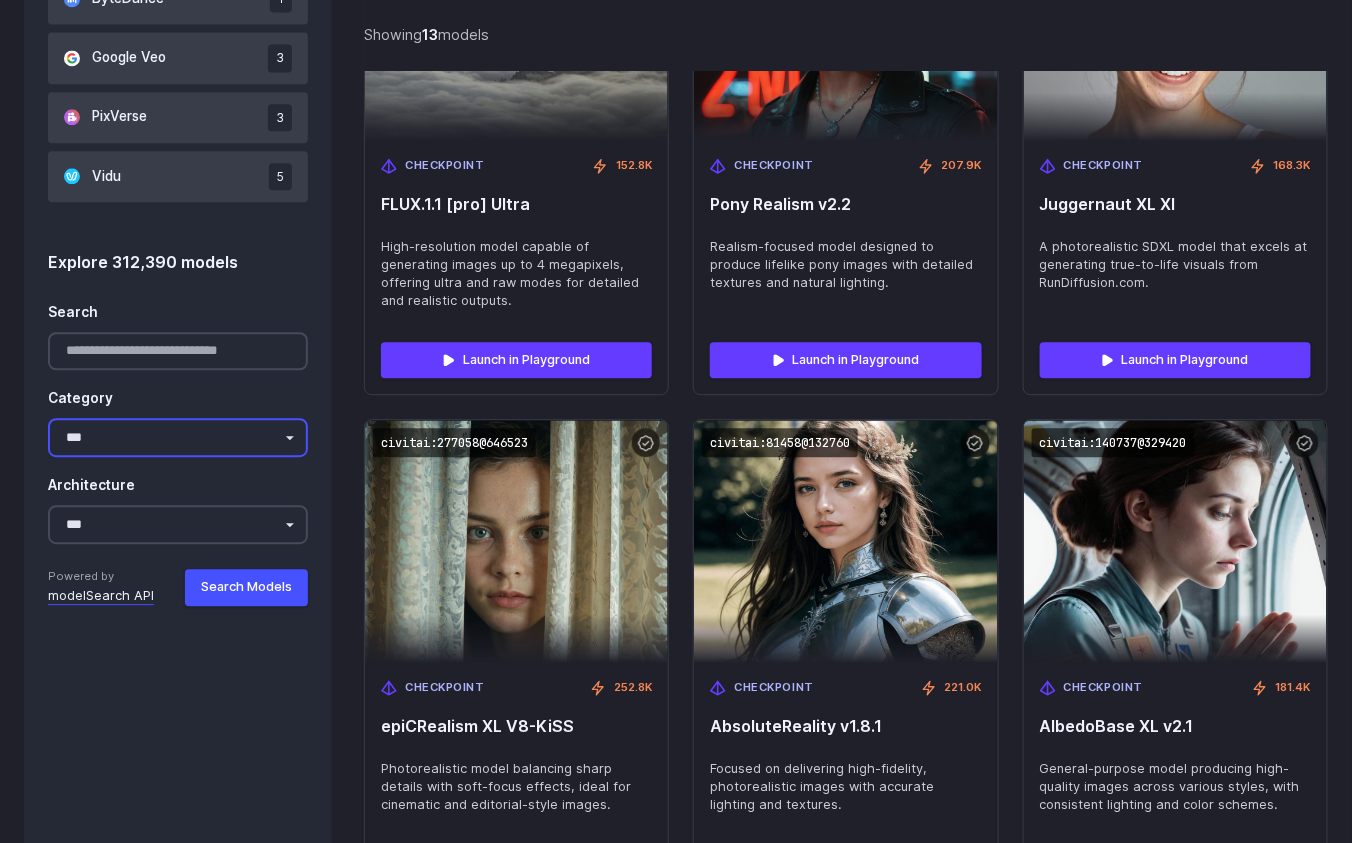 click on "**********" at bounding box center [178, 437] 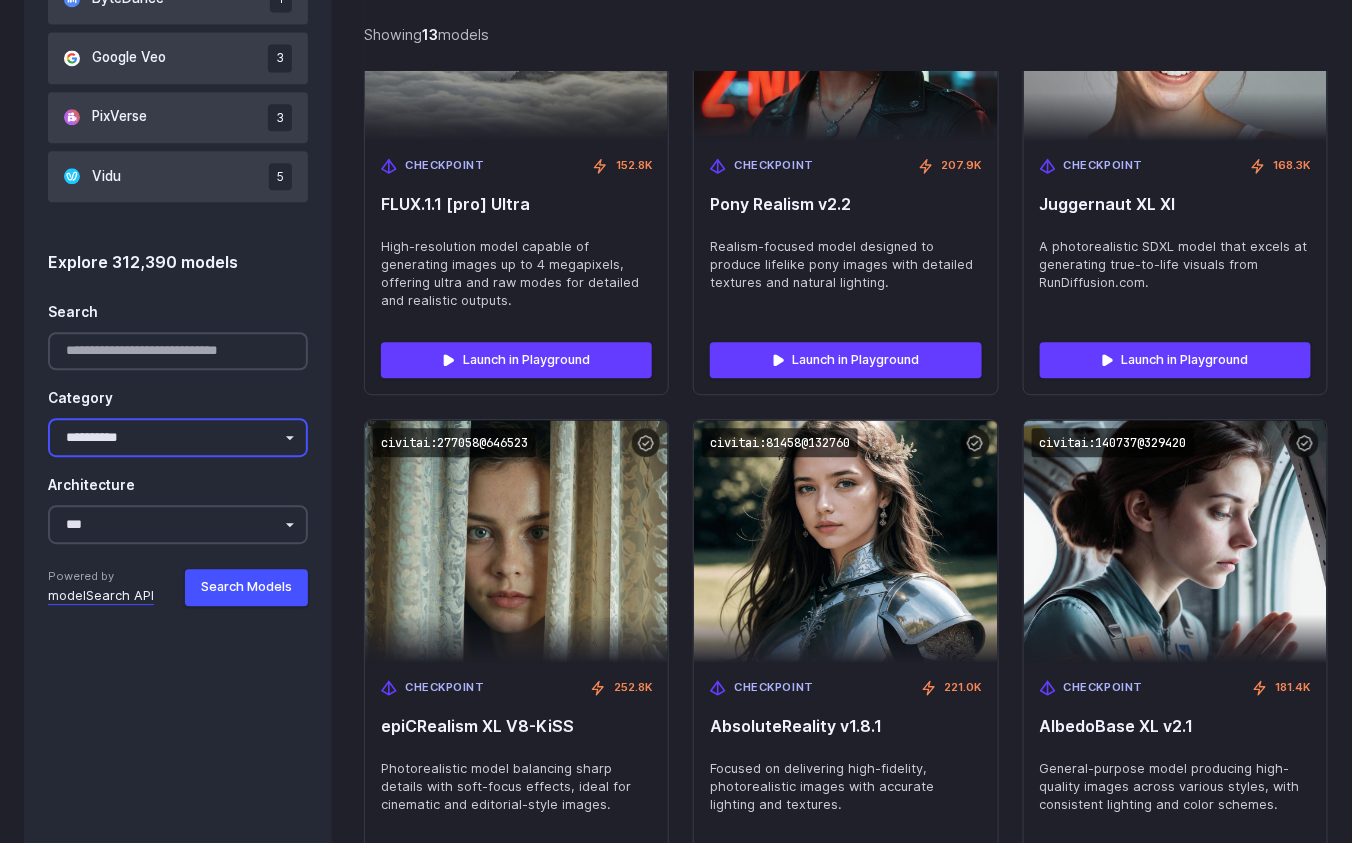 click on "**********" at bounding box center (178, 437) 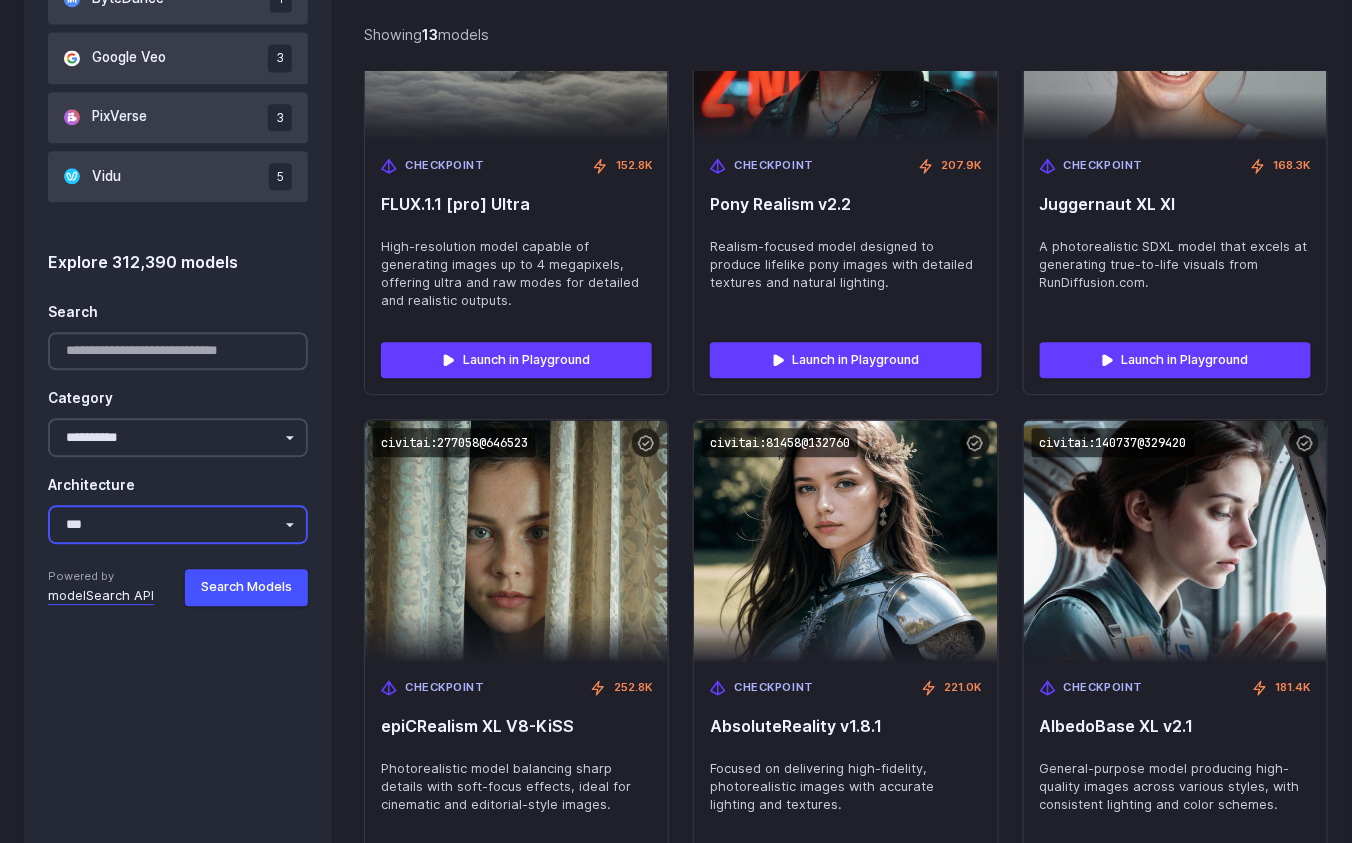 click on "**********" at bounding box center (178, 524) 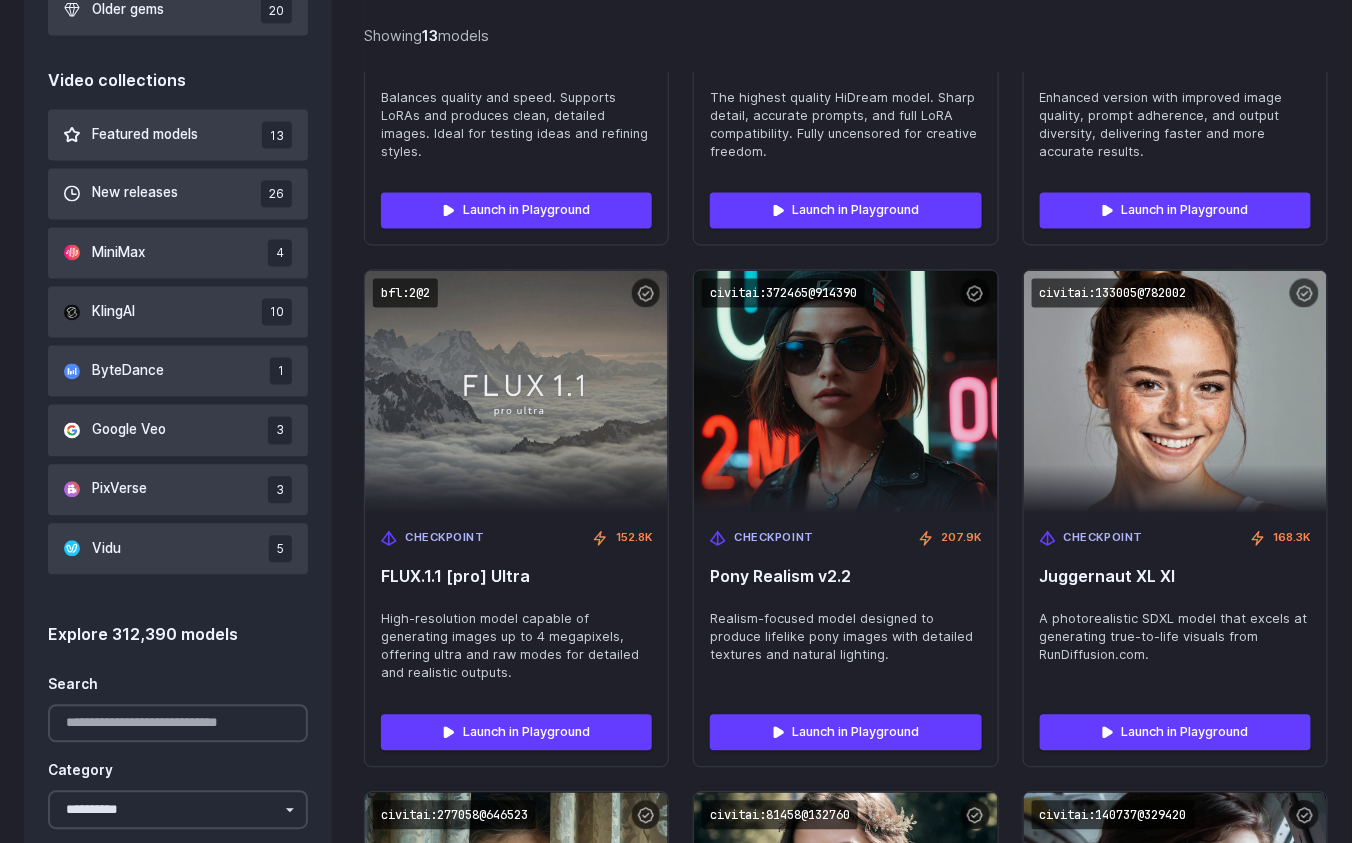 scroll, scrollTop: 1205, scrollLeft: 0, axis: vertical 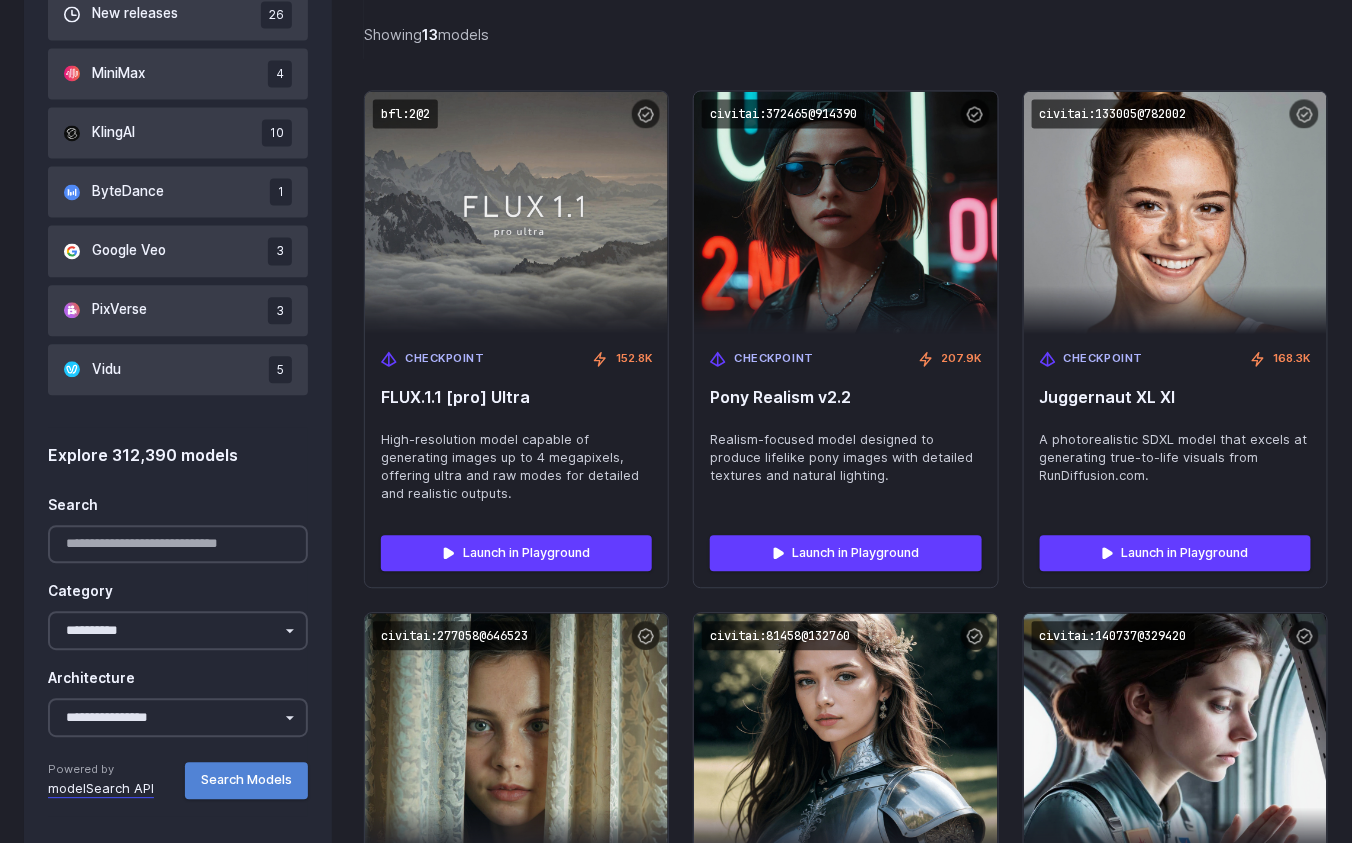 click on "Search Models" at bounding box center [246, 780] 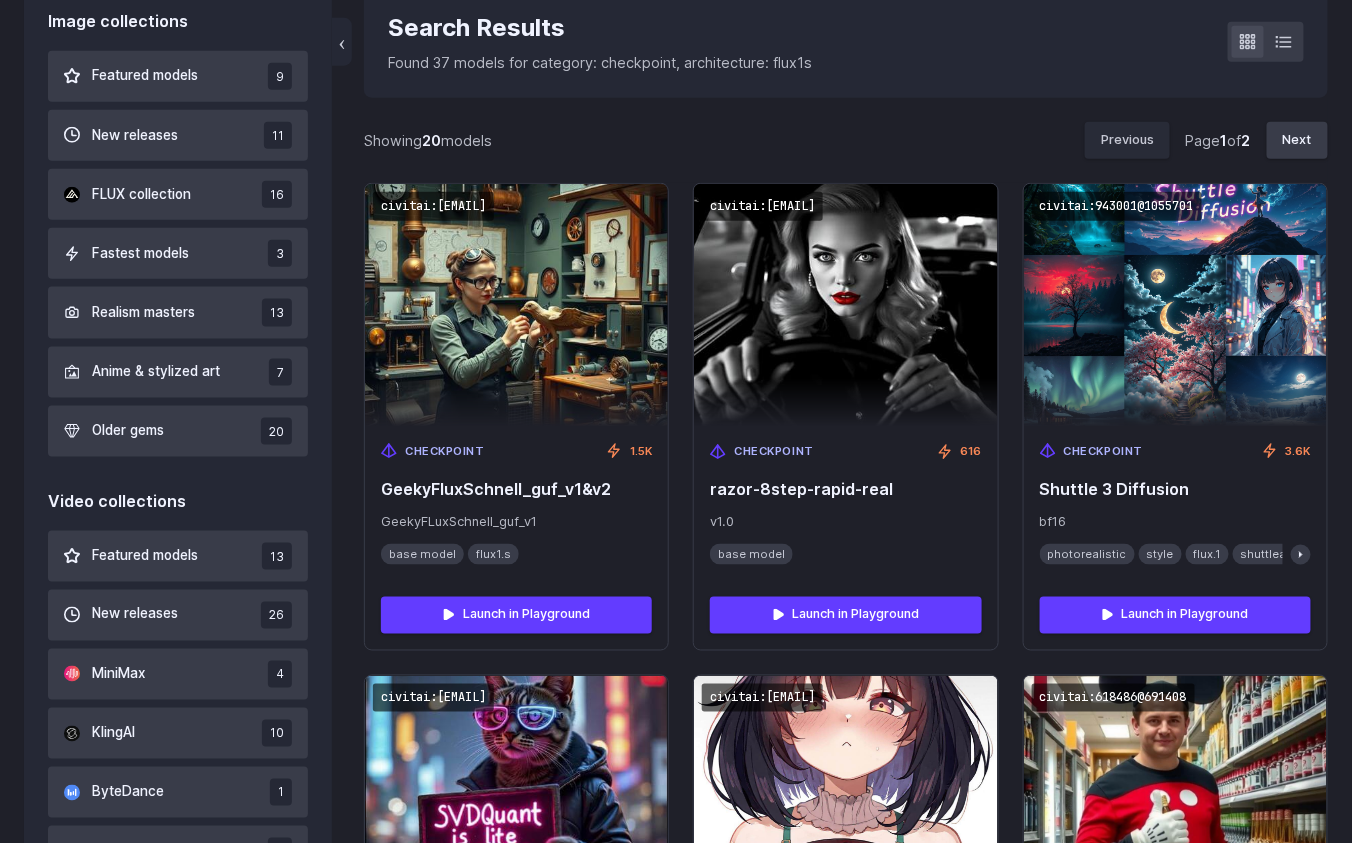 scroll, scrollTop: 604, scrollLeft: 0, axis: vertical 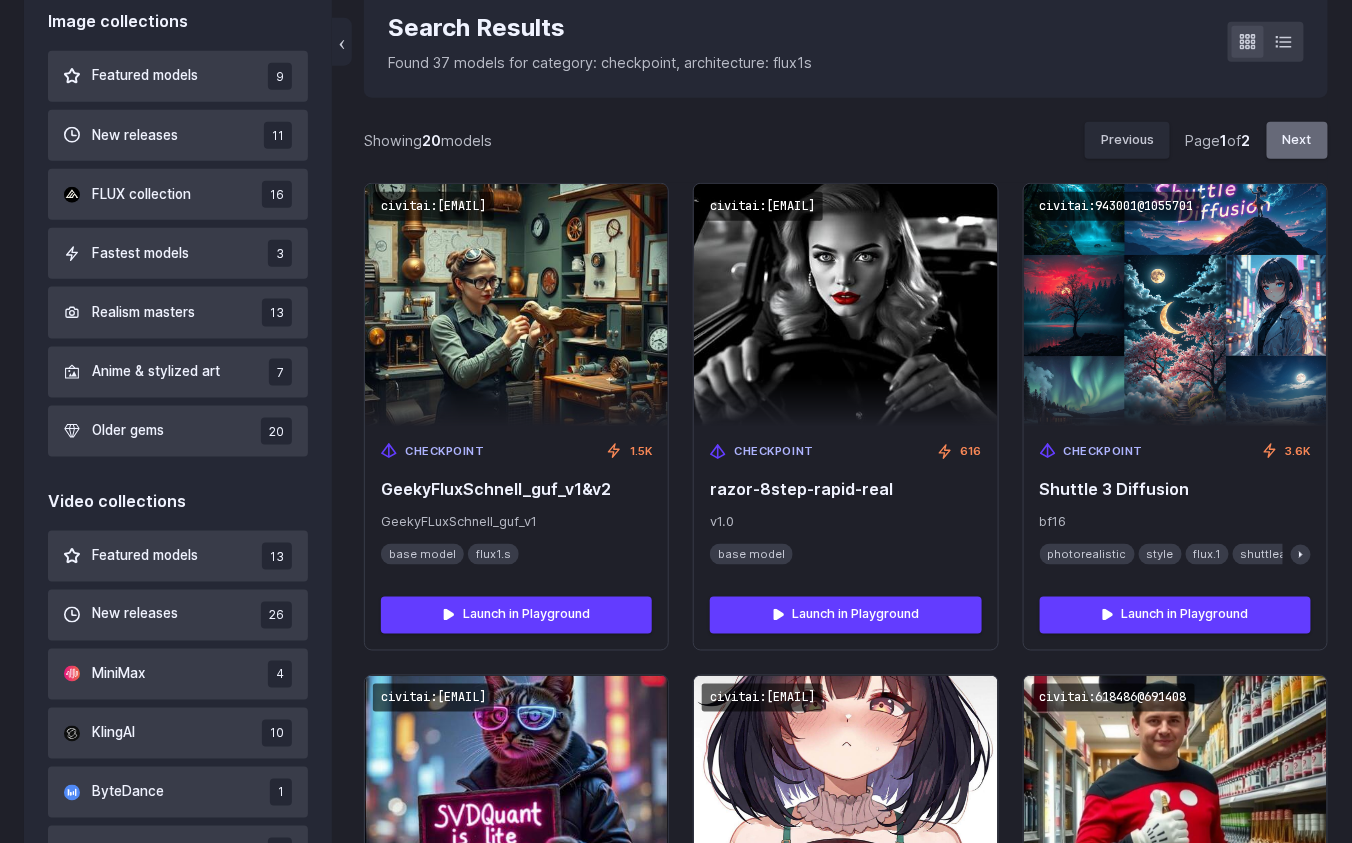 click on "Next" at bounding box center [1297, 140] 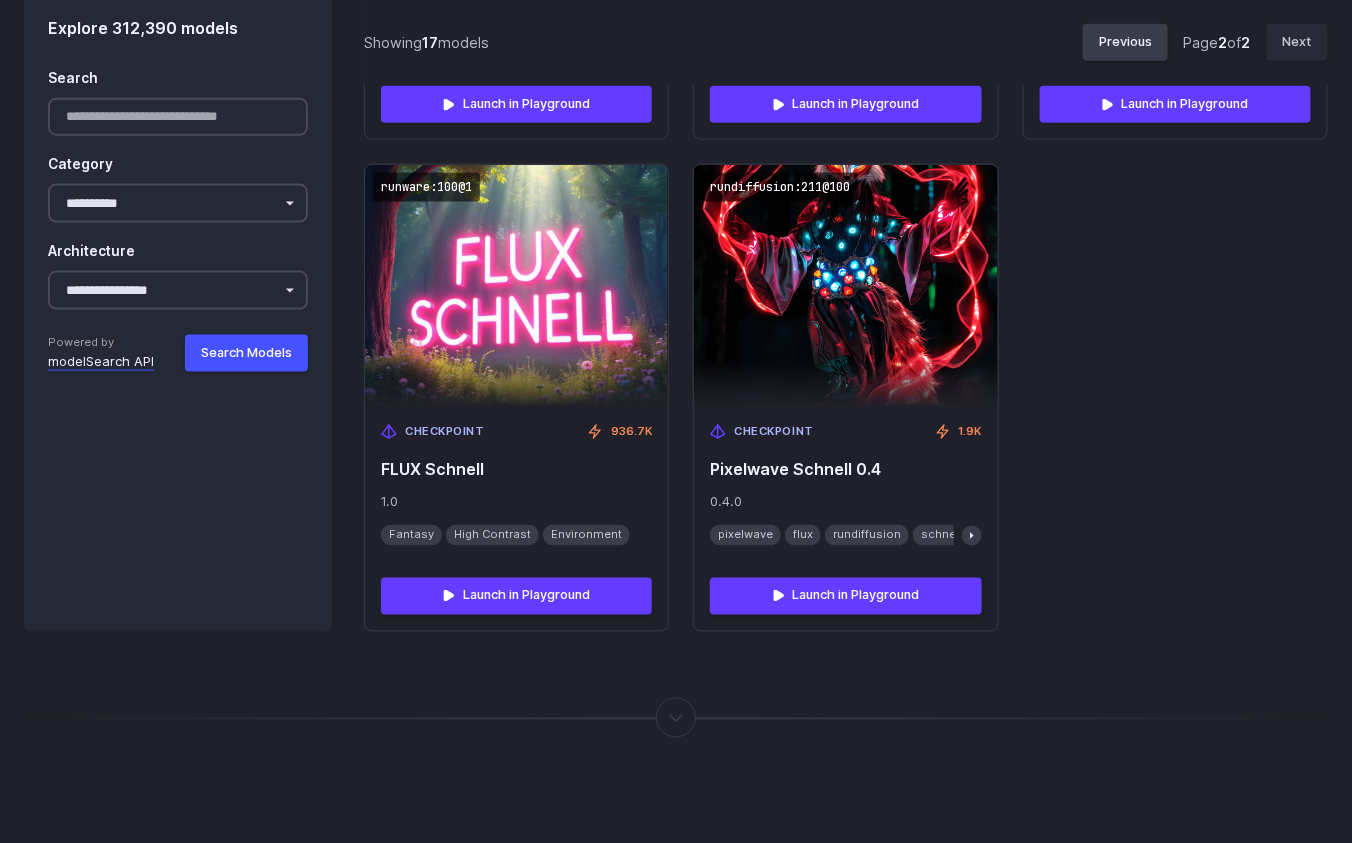 scroll, scrollTop: 3088, scrollLeft: 0, axis: vertical 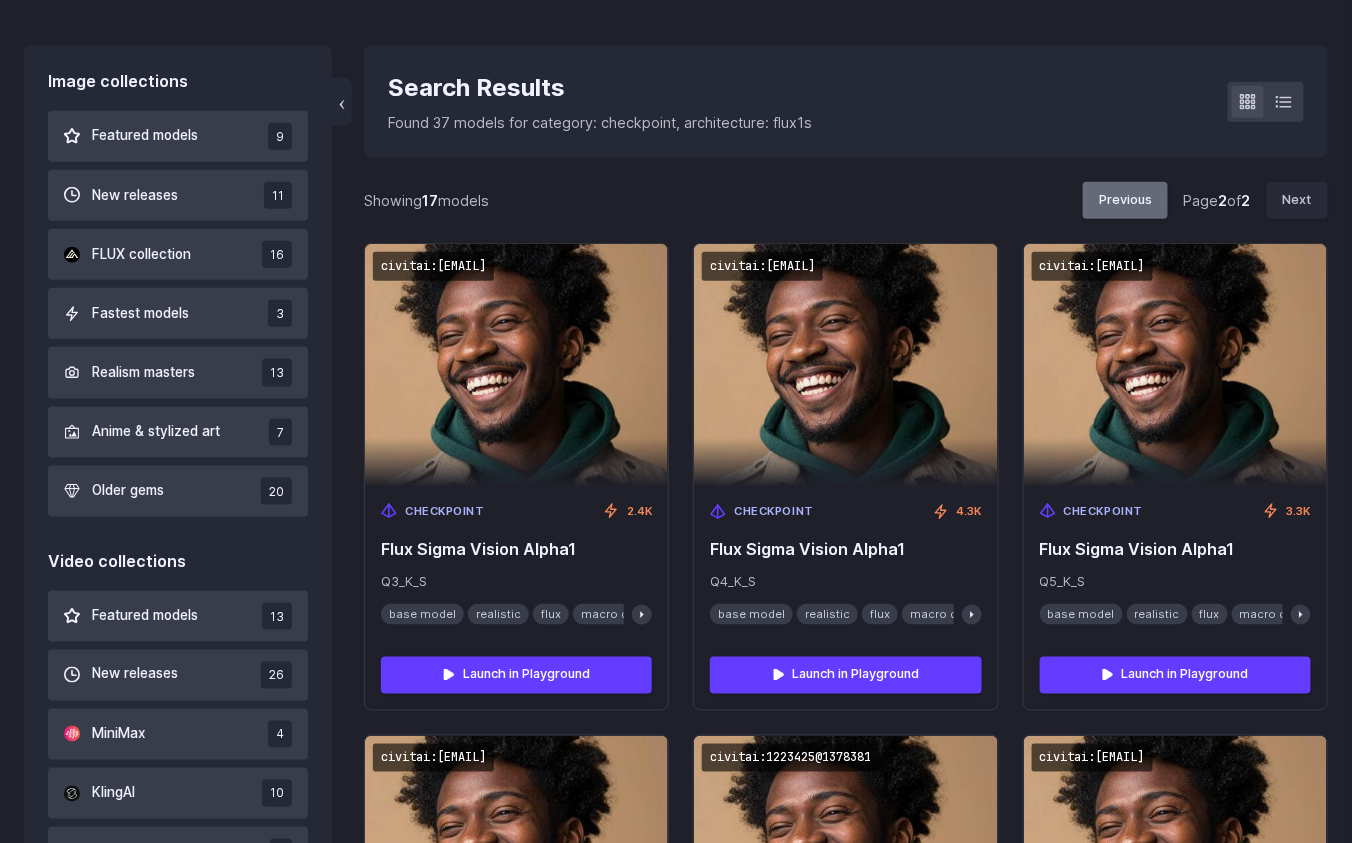 click on "Previous" at bounding box center (1125, 200) 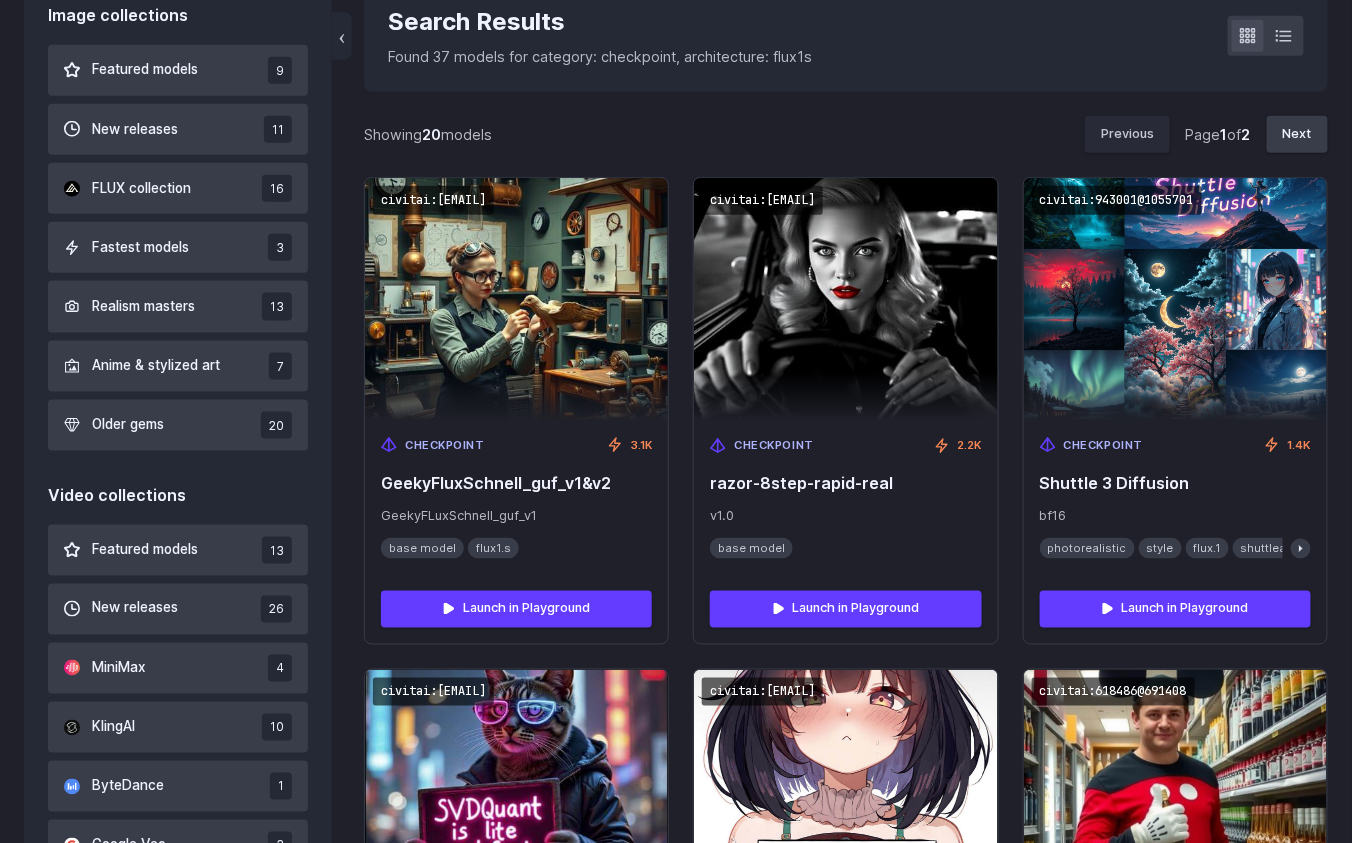 scroll, scrollTop: 612, scrollLeft: 0, axis: vertical 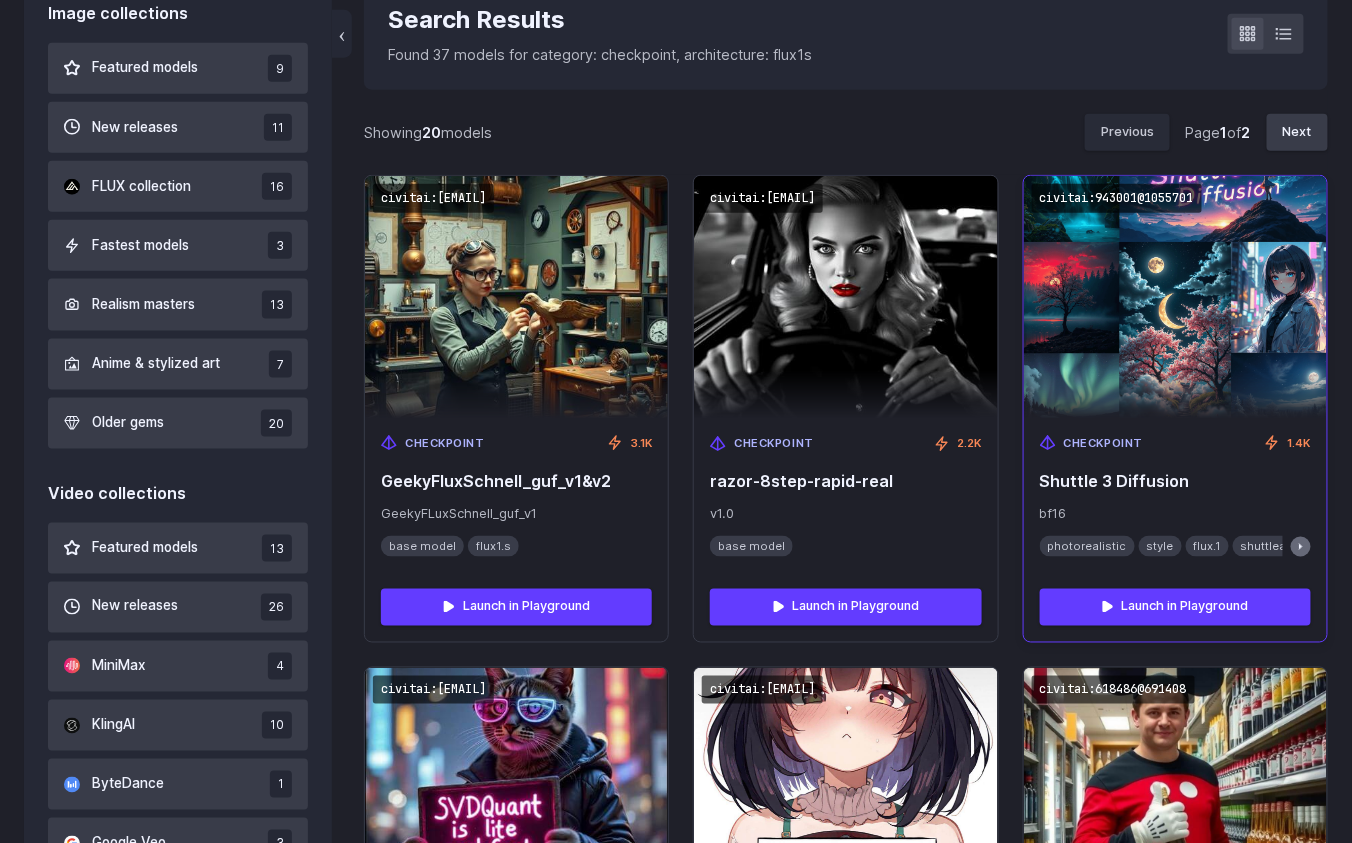 click 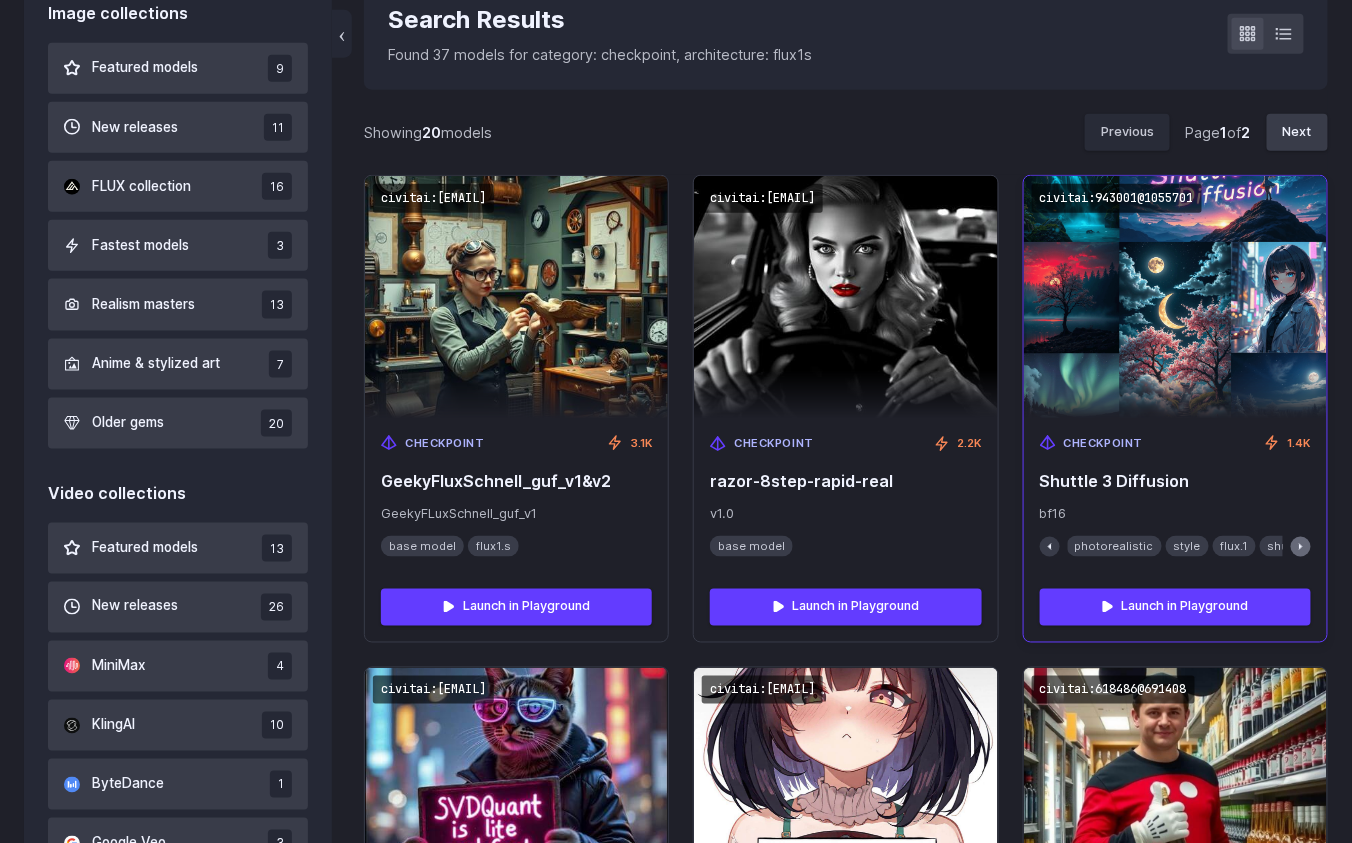 click 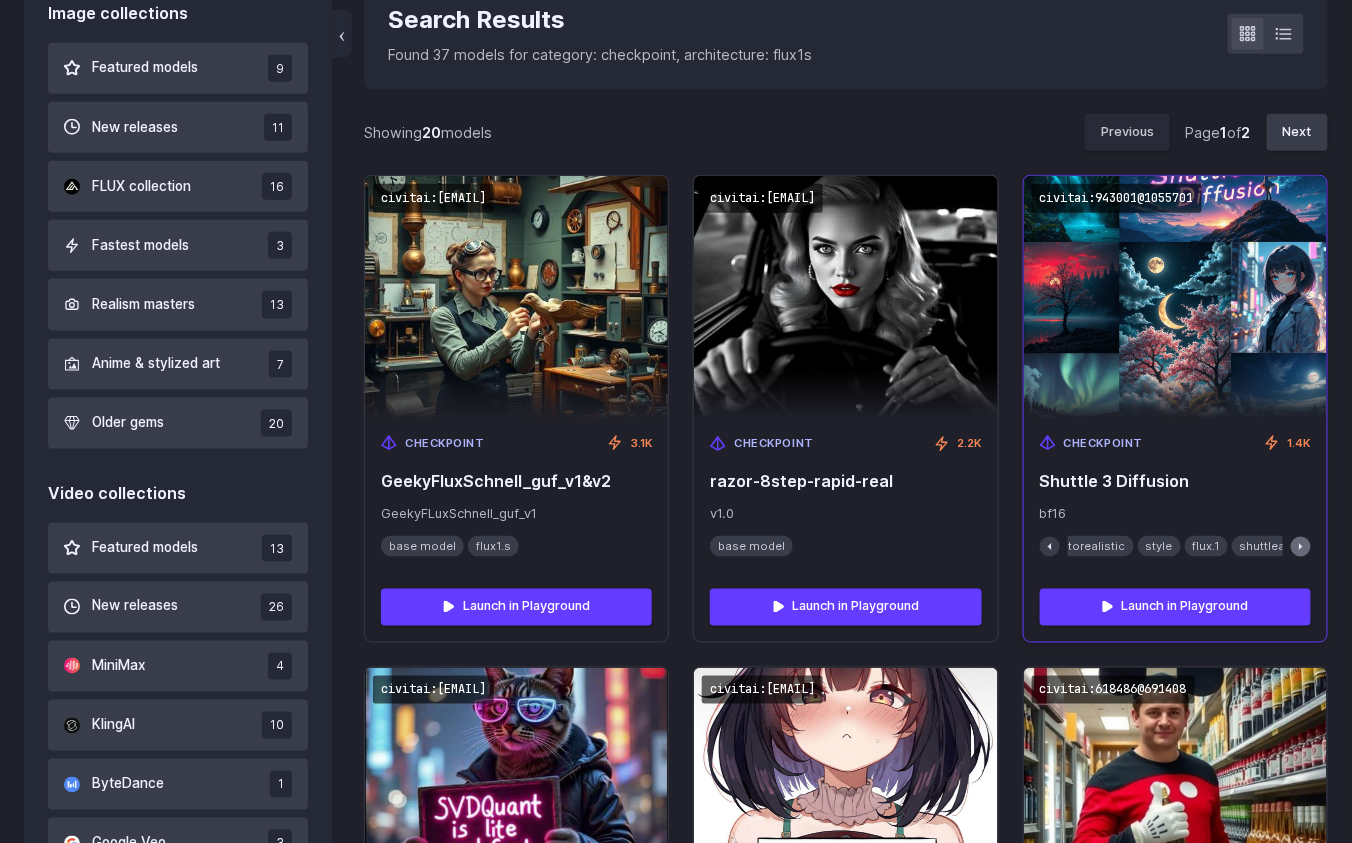 click 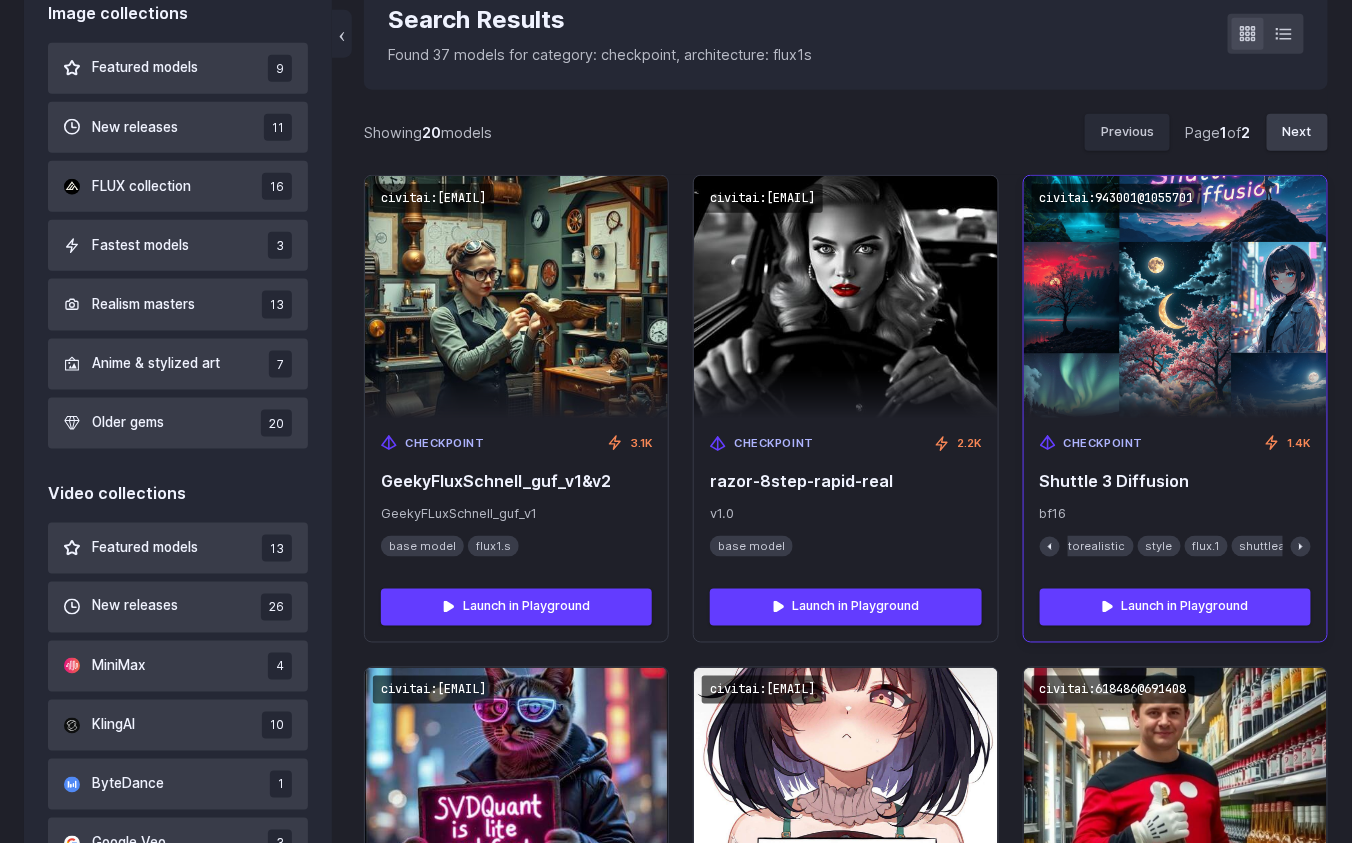 click at bounding box center [1176, 297] 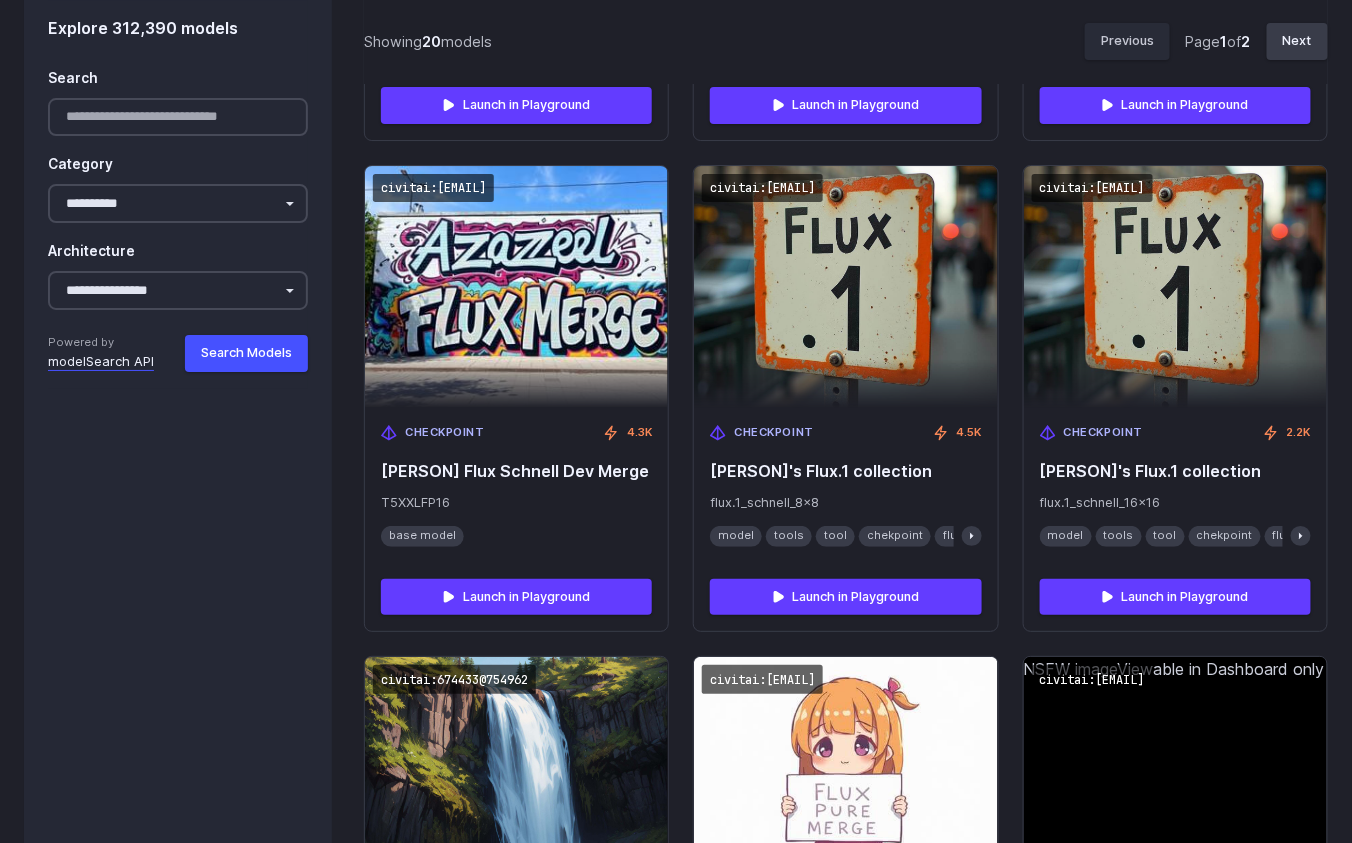 scroll, scrollTop: 2120, scrollLeft: 0, axis: vertical 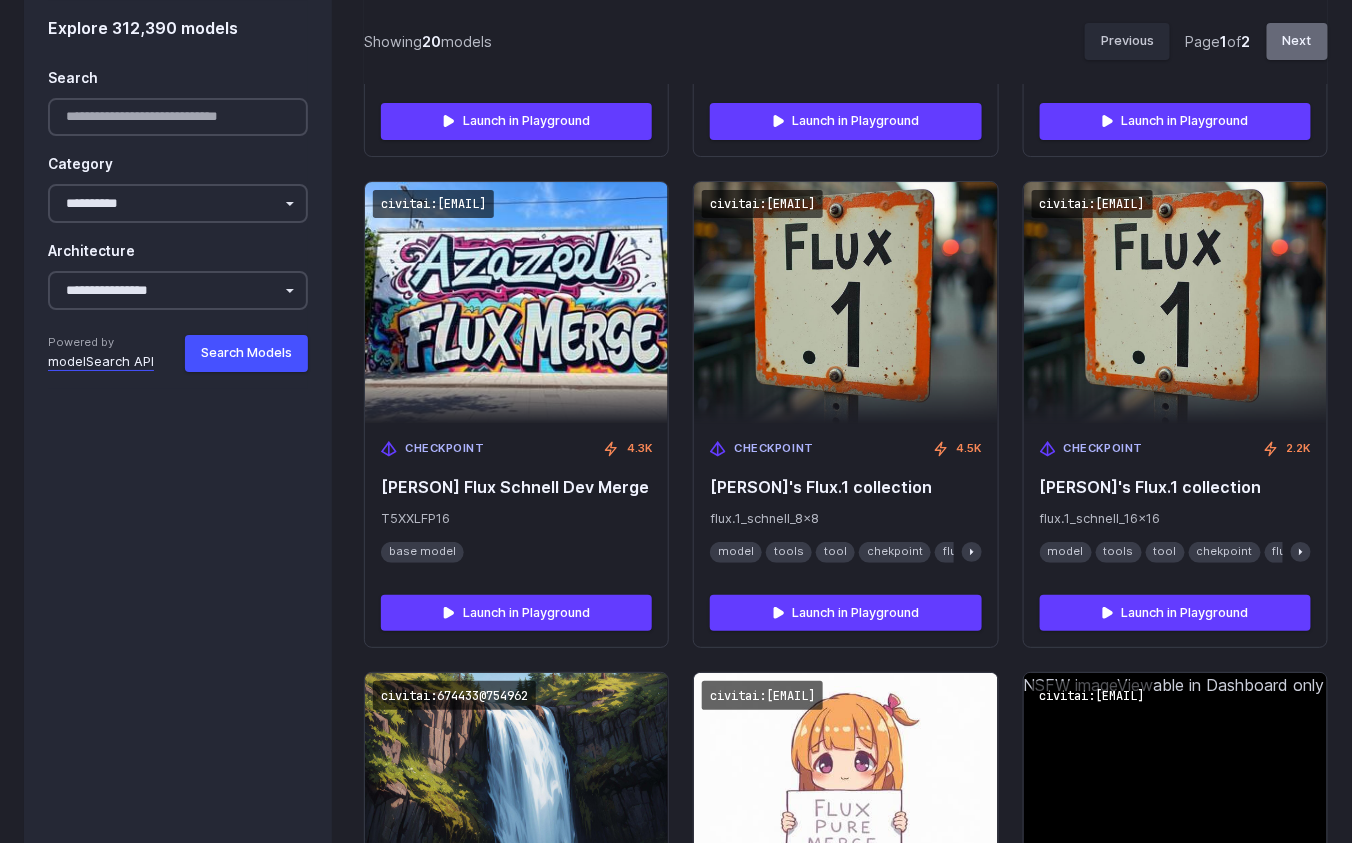 click on "Next" at bounding box center (1297, 42) 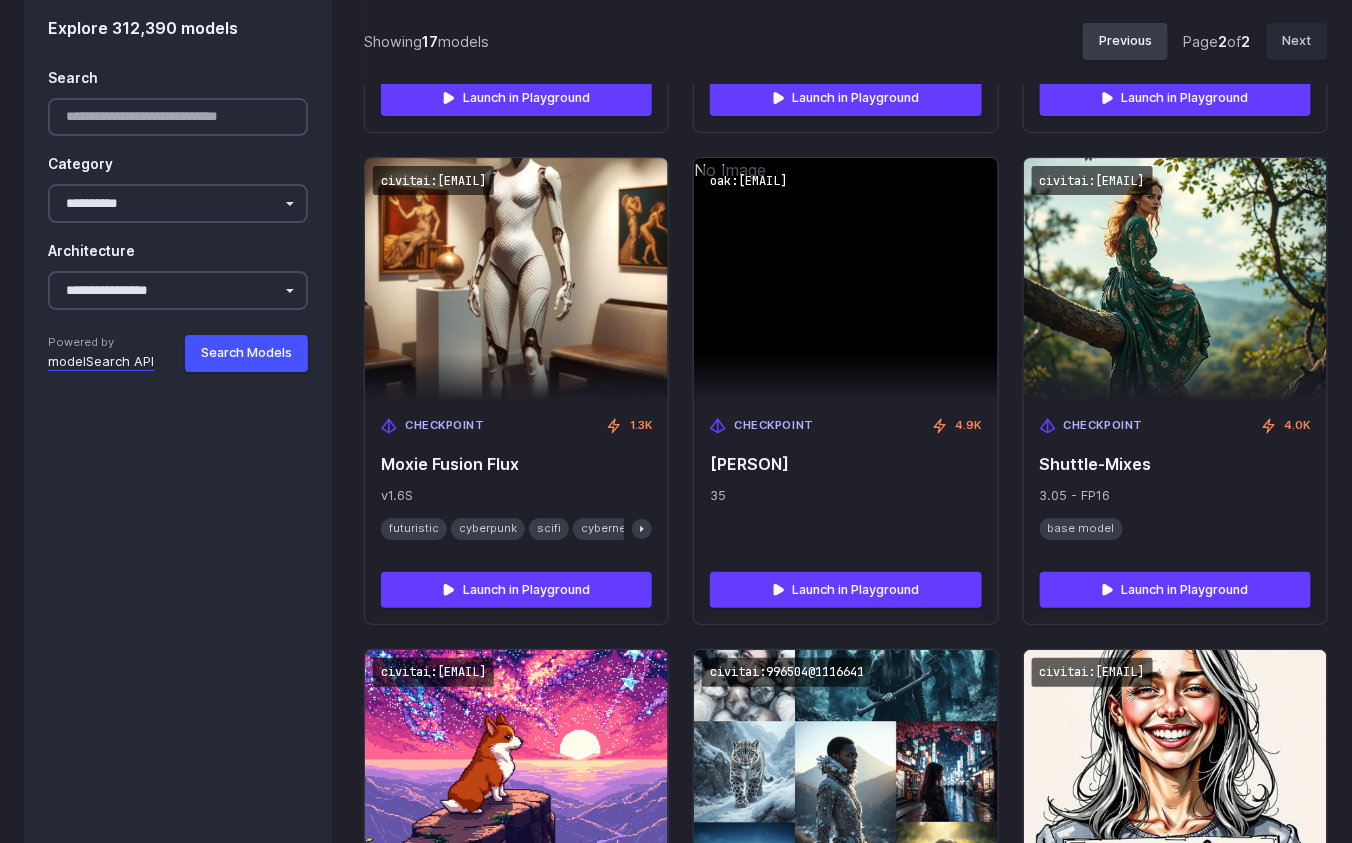 scroll, scrollTop: 2104, scrollLeft: 0, axis: vertical 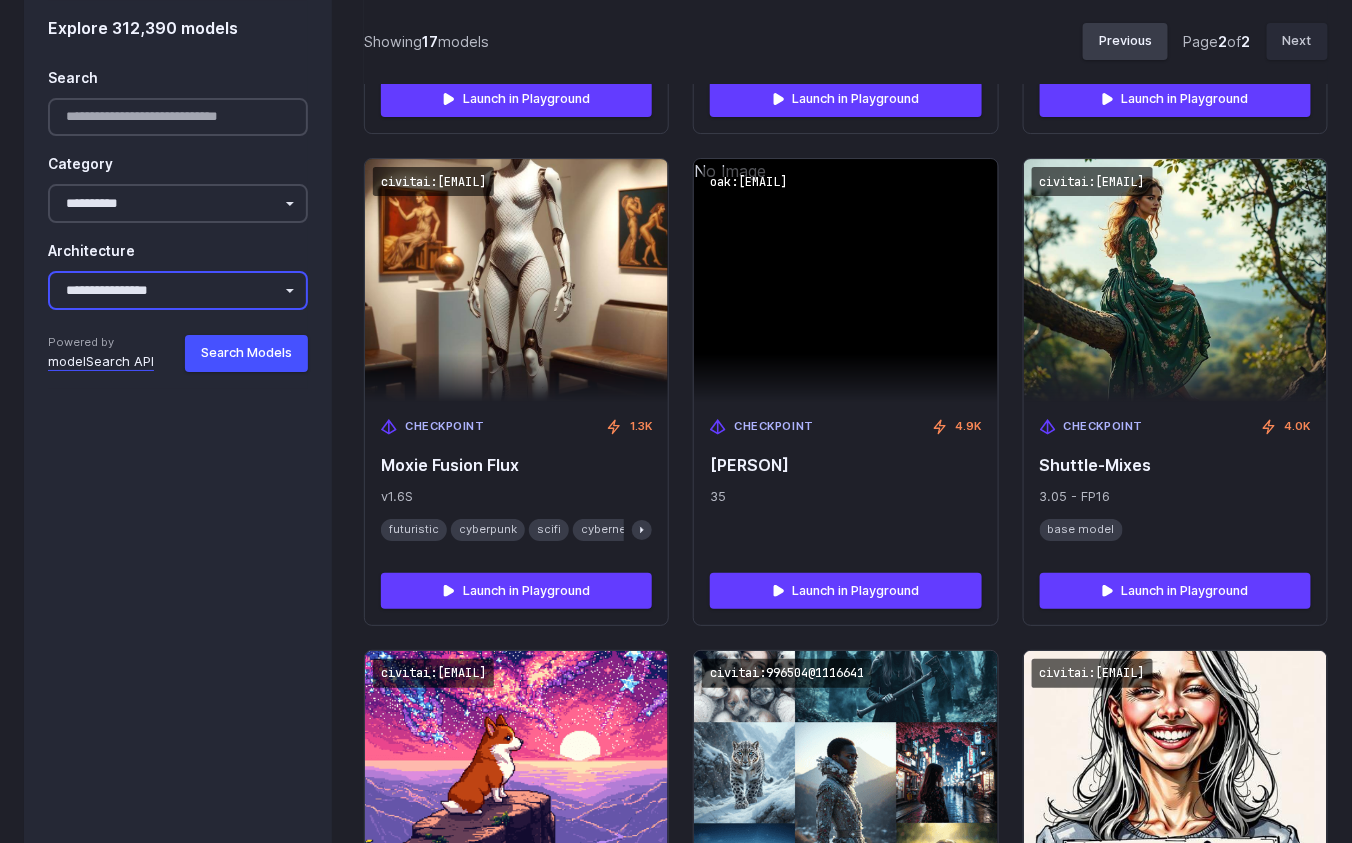 click on "**********" at bounding box center (178, 290) 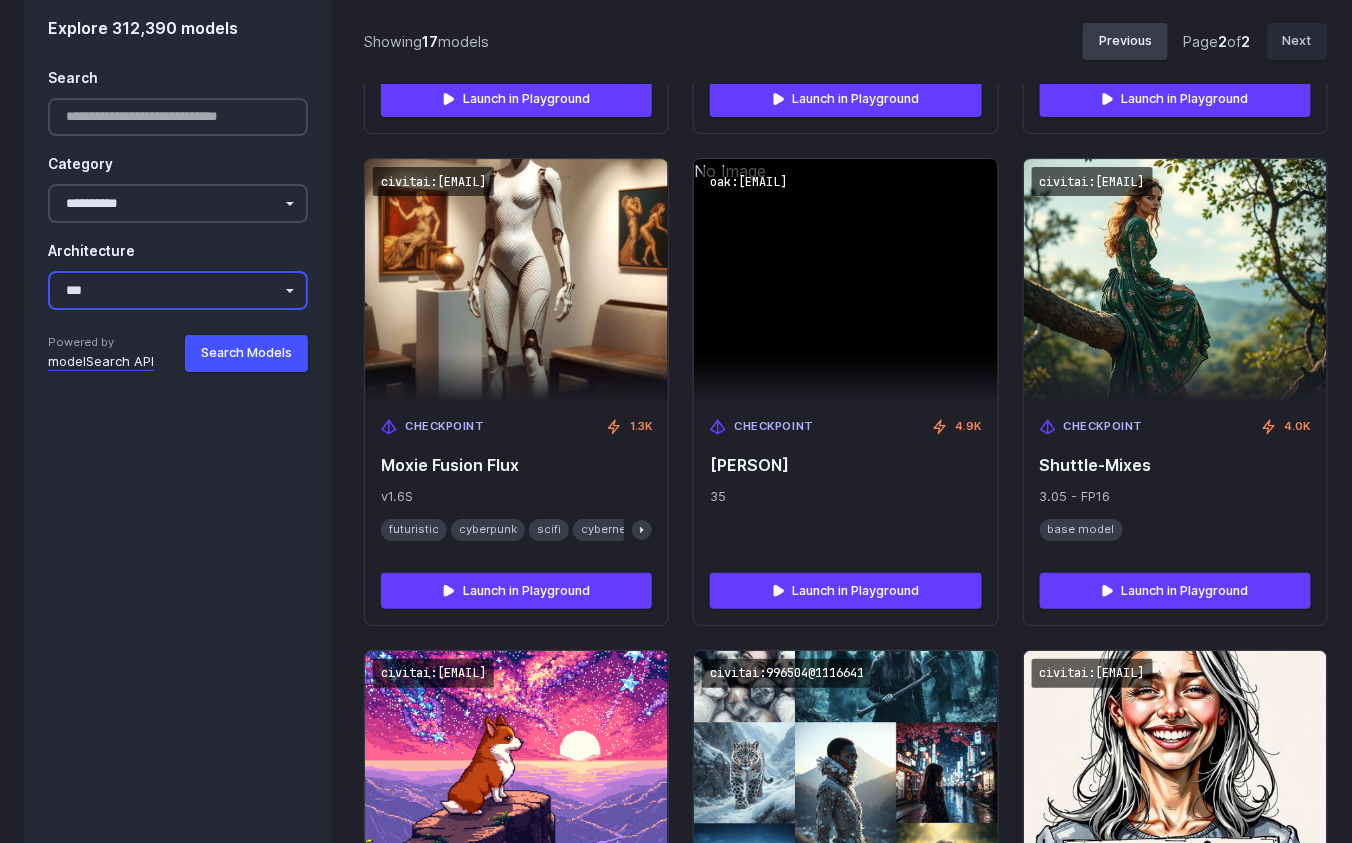 click on "**********" at bounding box center (178, 290) 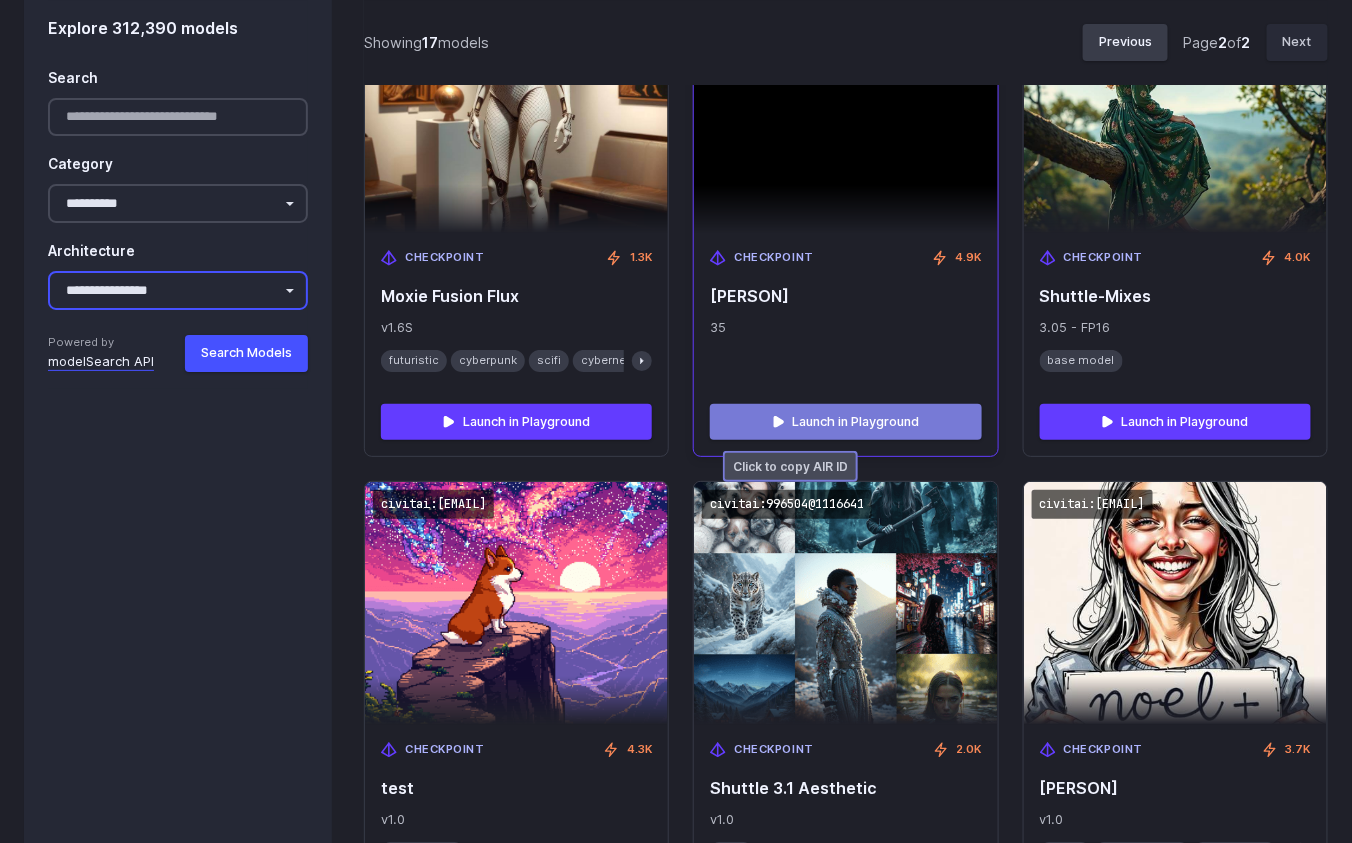 scroll, scrollTop: 2274, scrollLeft: 0, axis: vertical 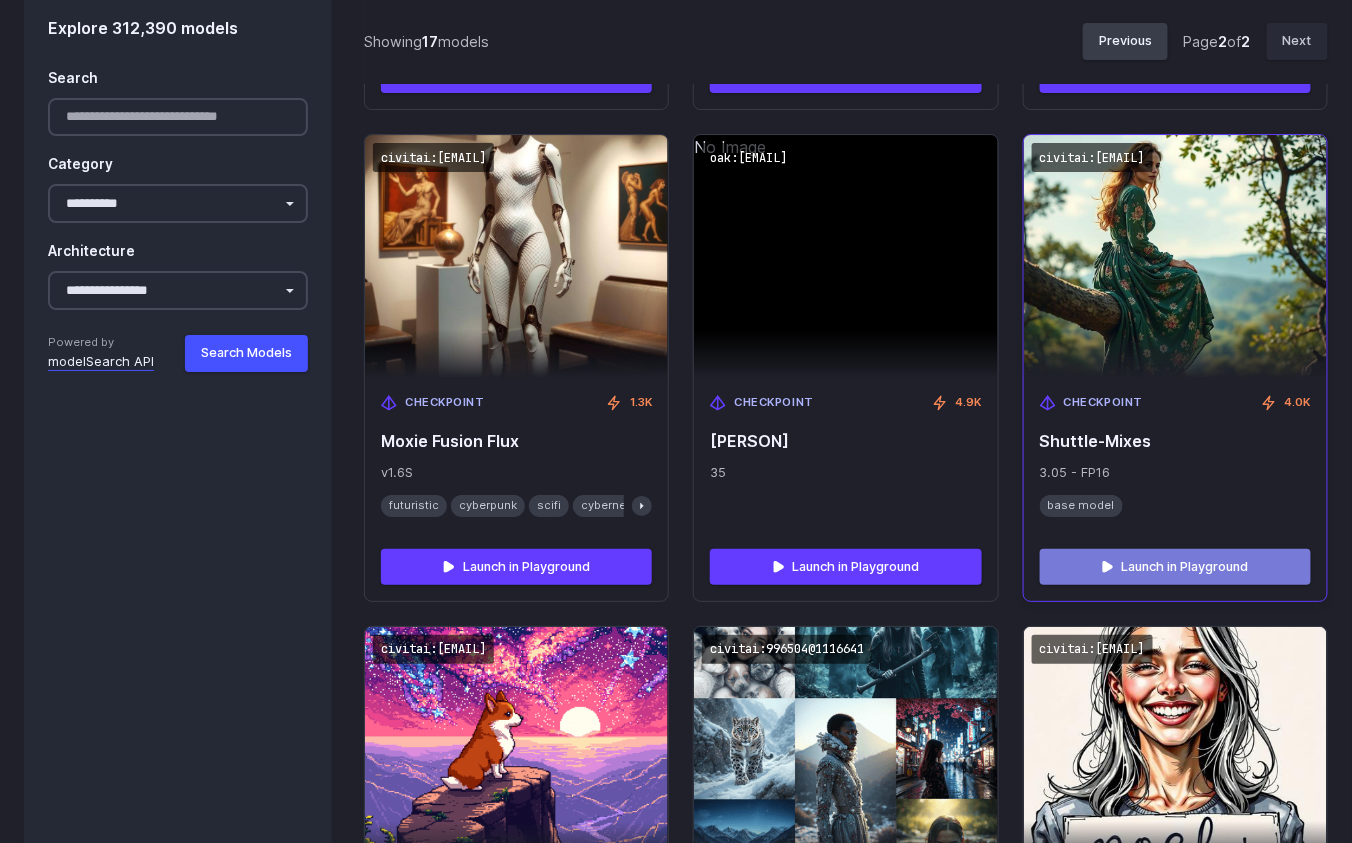 click on "Launch in Playground" at bounding box center [1175, 567] 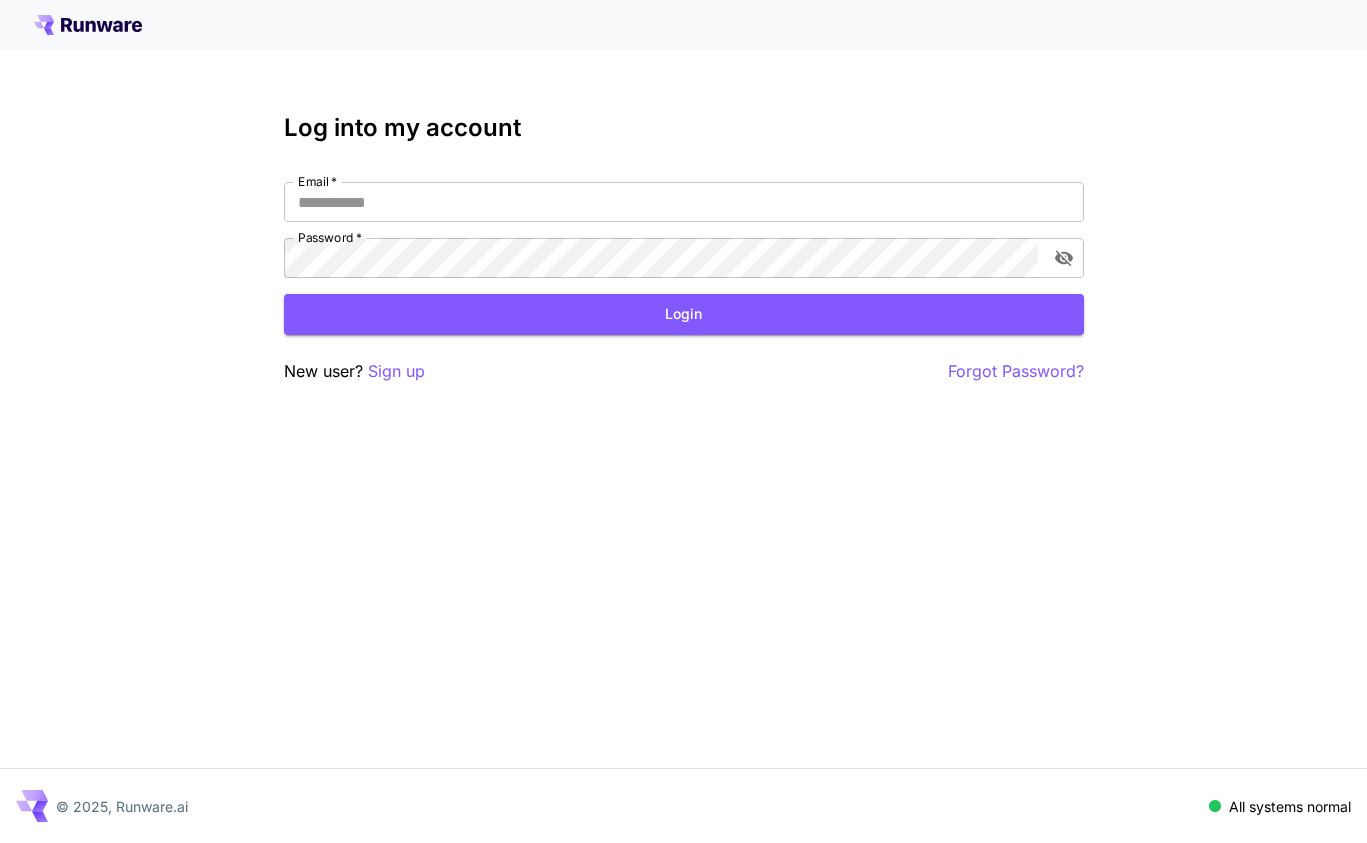scroll, scrollTop: 0, scrollLeft: 0, axis: both 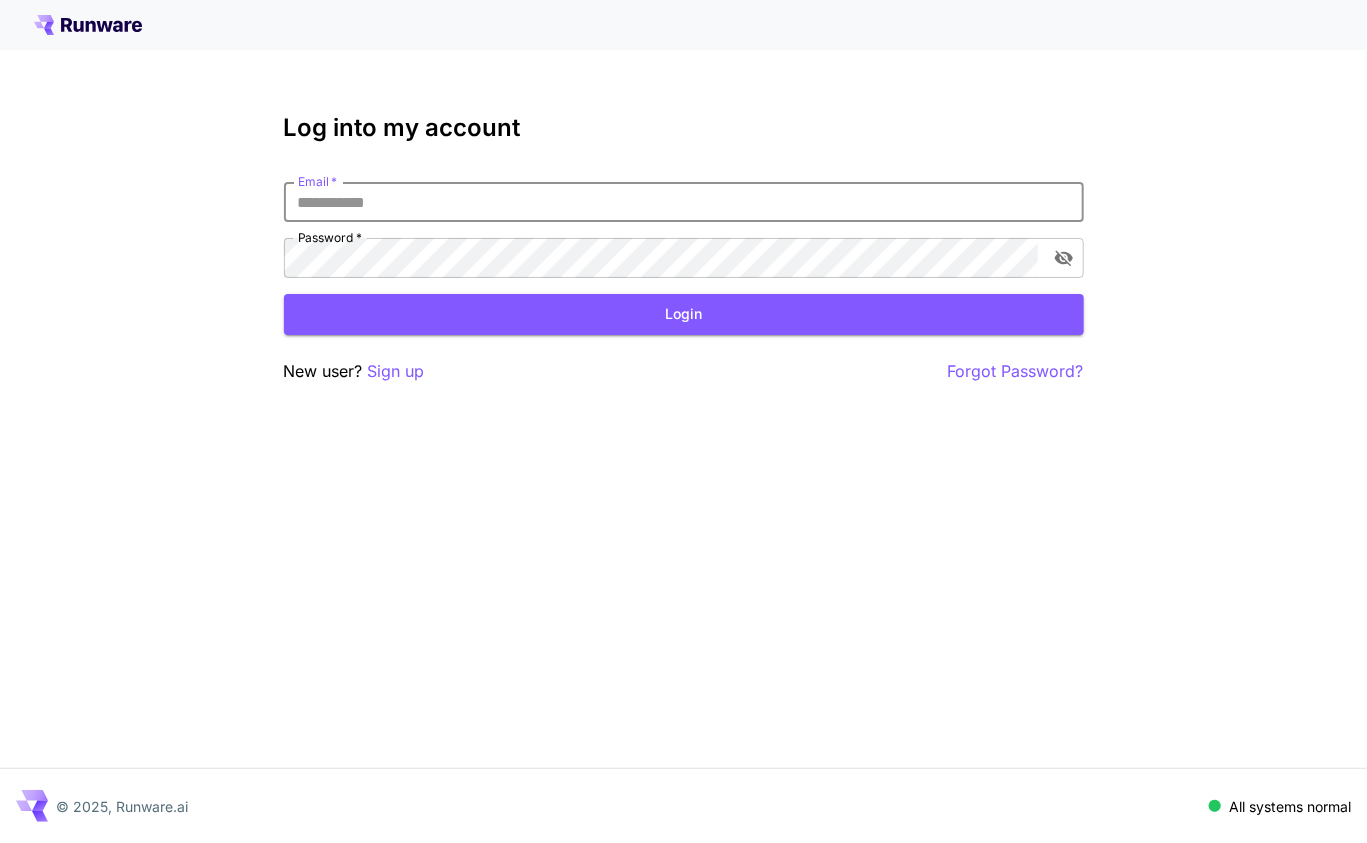 click on "Email   *" at bounding box center [684, 202] 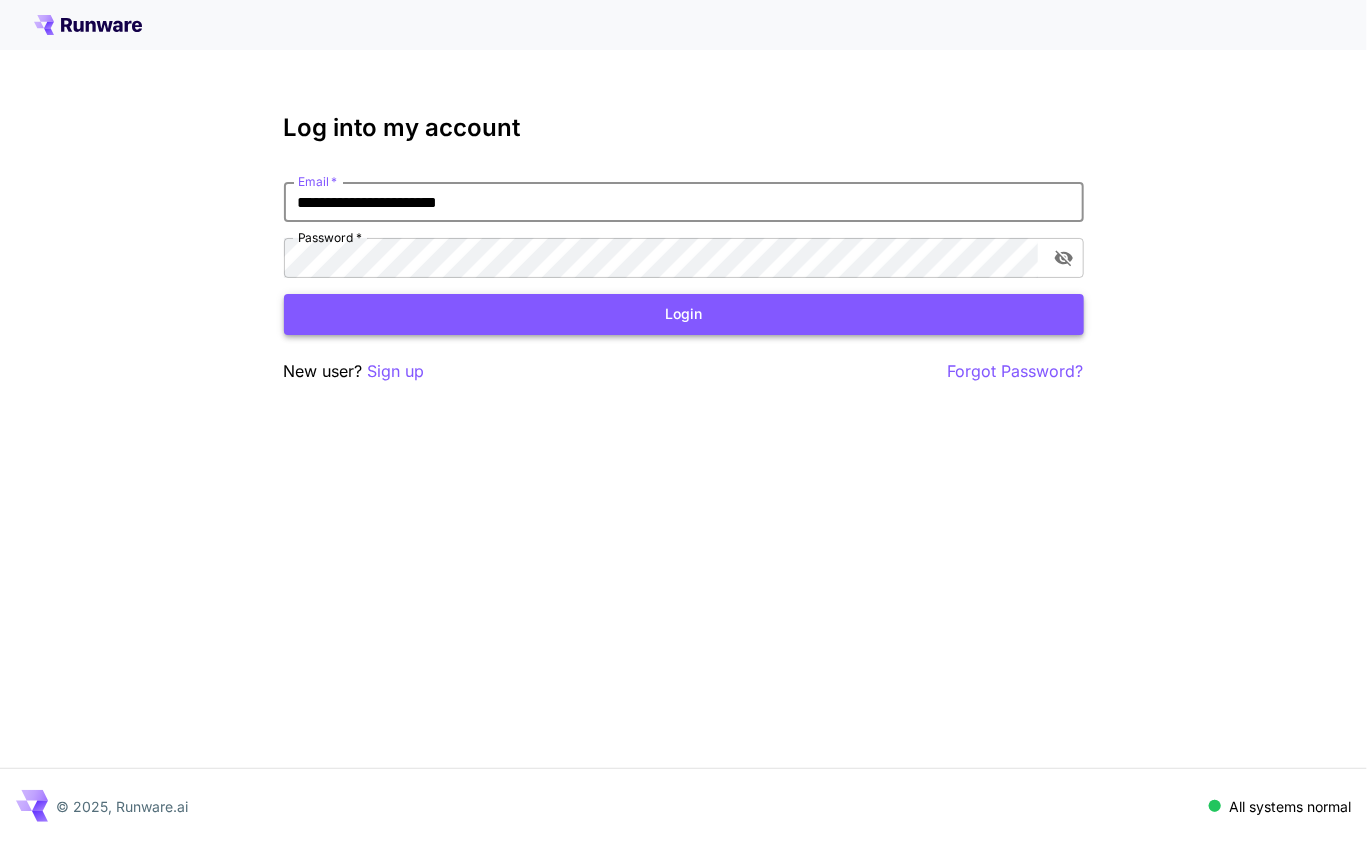 click on "Login" at bounding box center (684, 314) 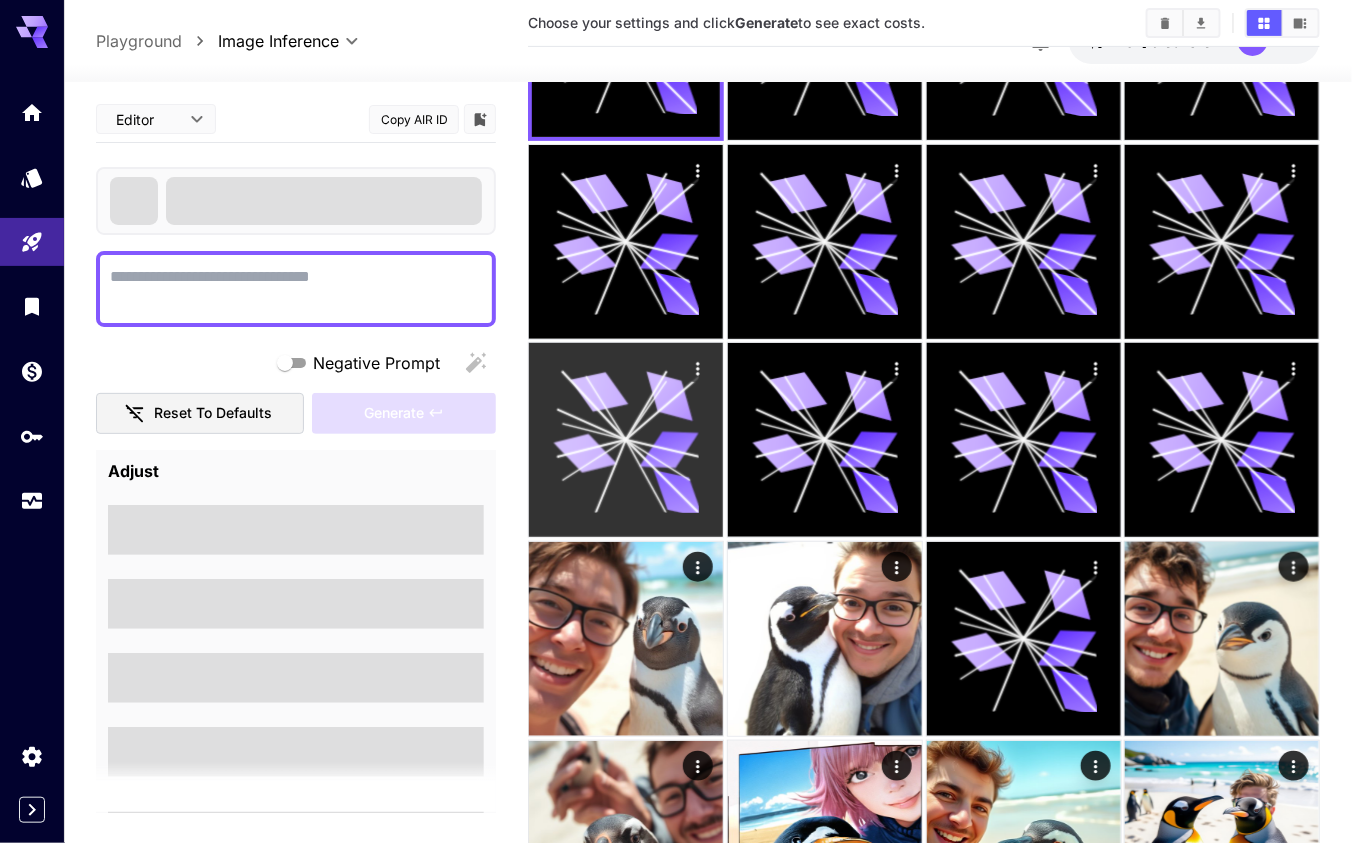 scroll, scrollTop: 222, scrollLeft: 0, axis: vertical 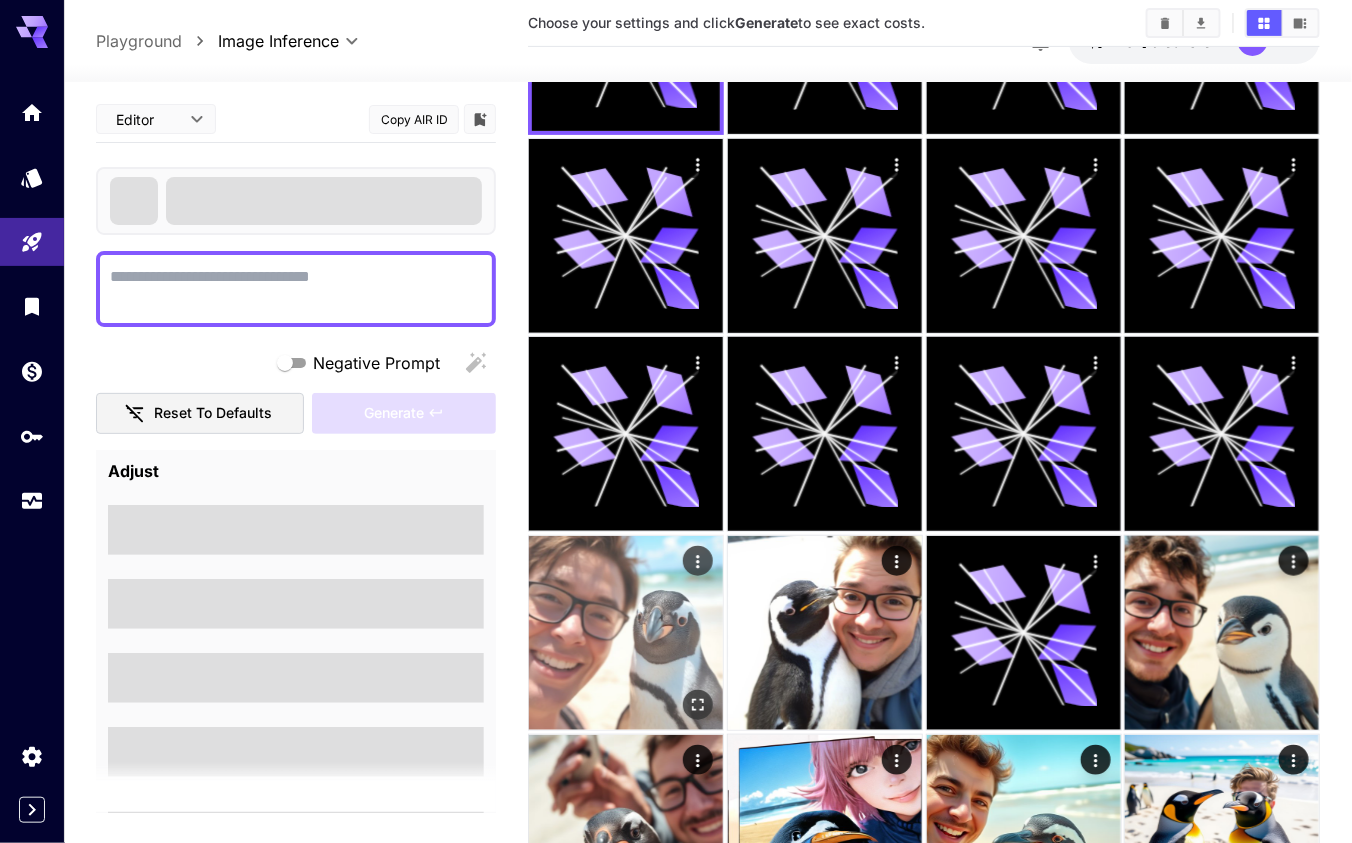 click at bounding box center (626, 633) 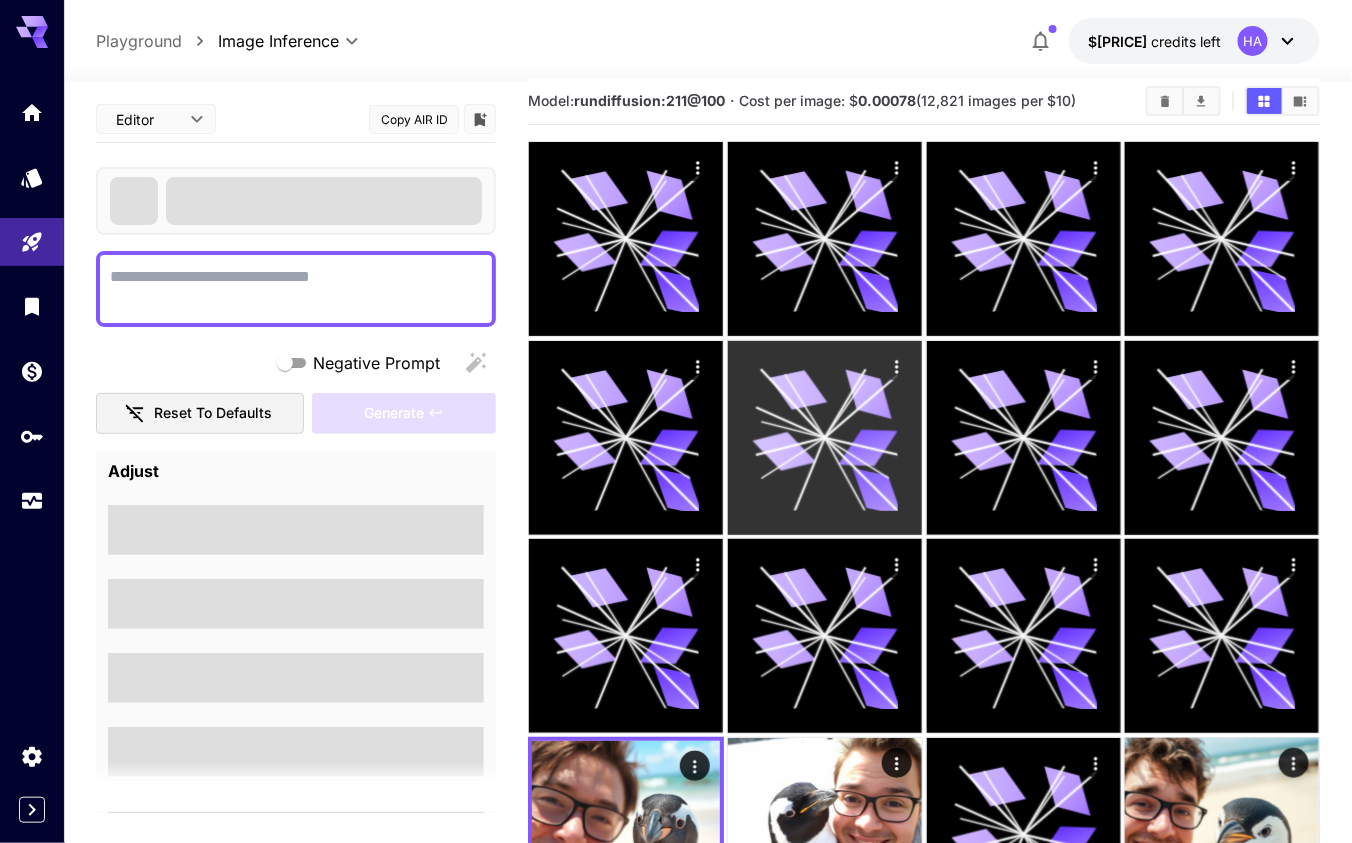 scroll, scrollTop: 0, scrollLeft: 0, axis: both 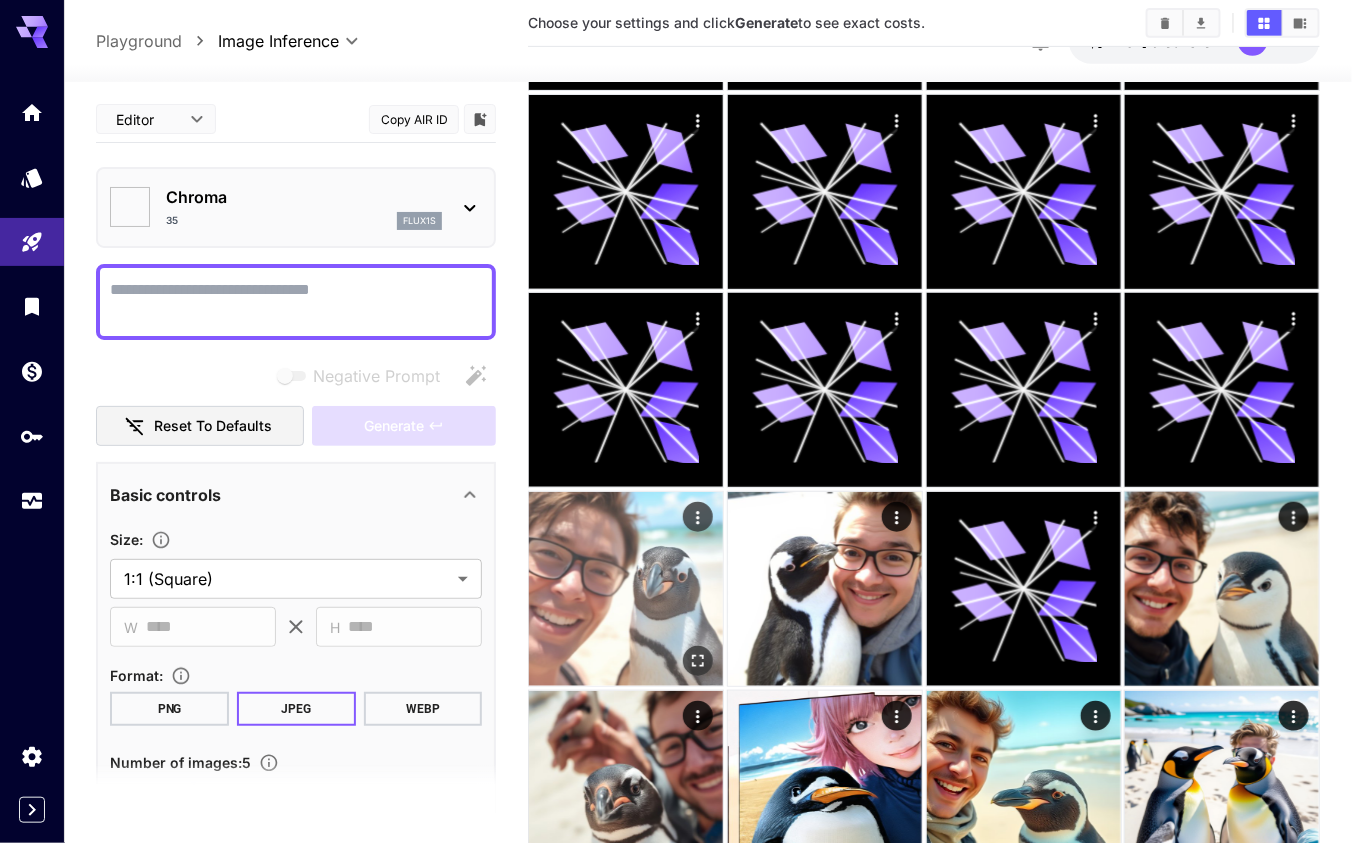 click at bounding box center (626, 589) 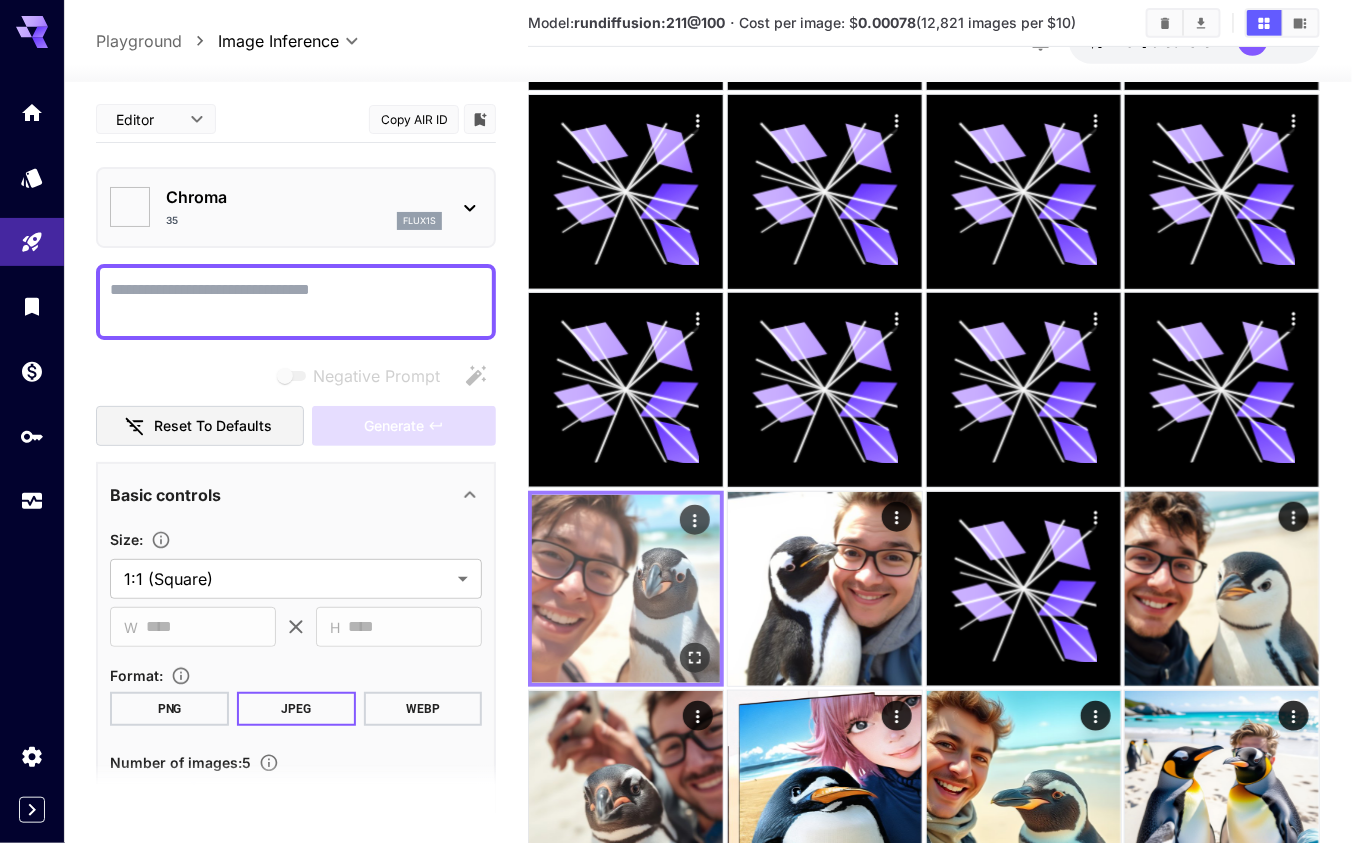 drag, startPoint x: 582, startPoint y: 607, endPoint x: 583, endPoint y: 567, distance: 40.012497 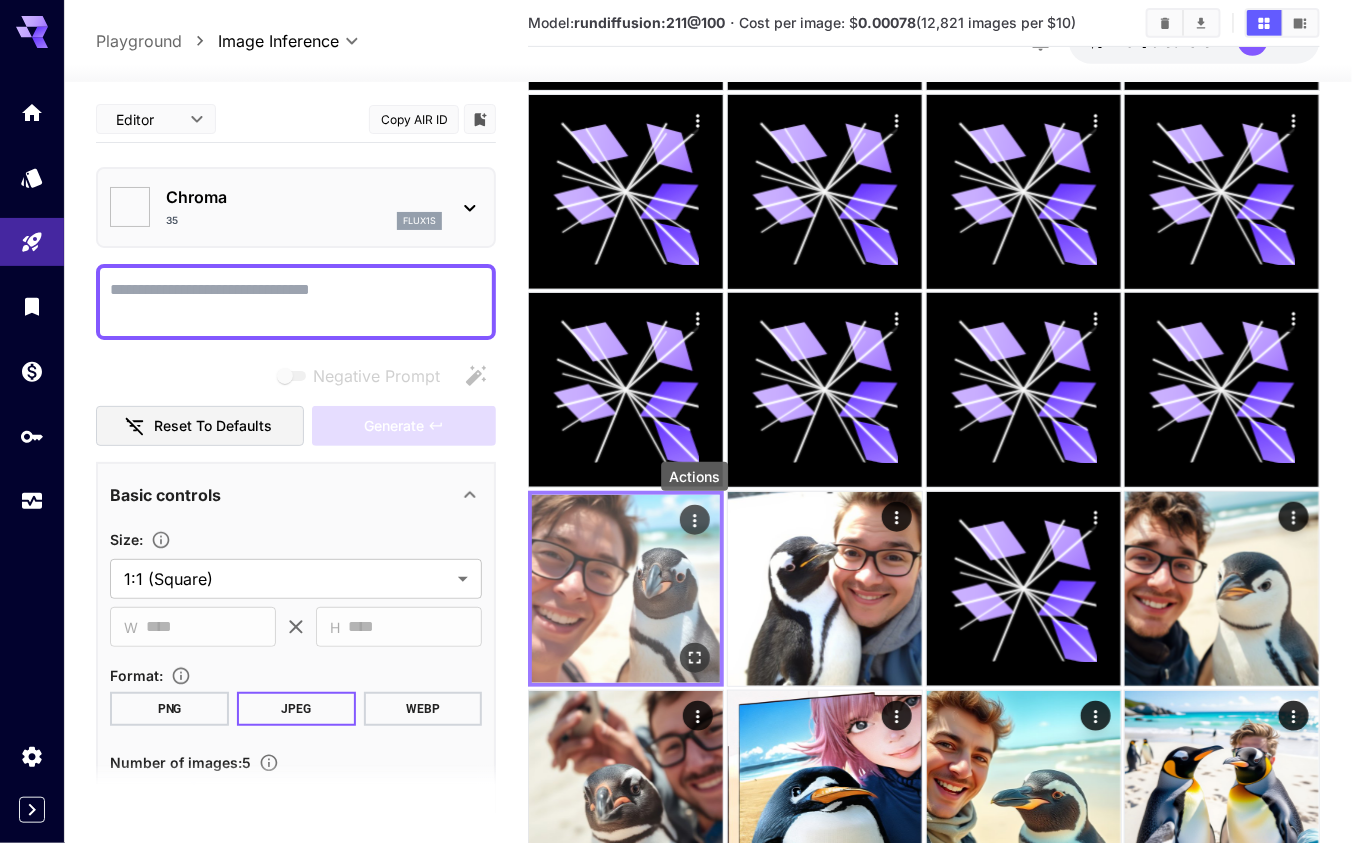 click 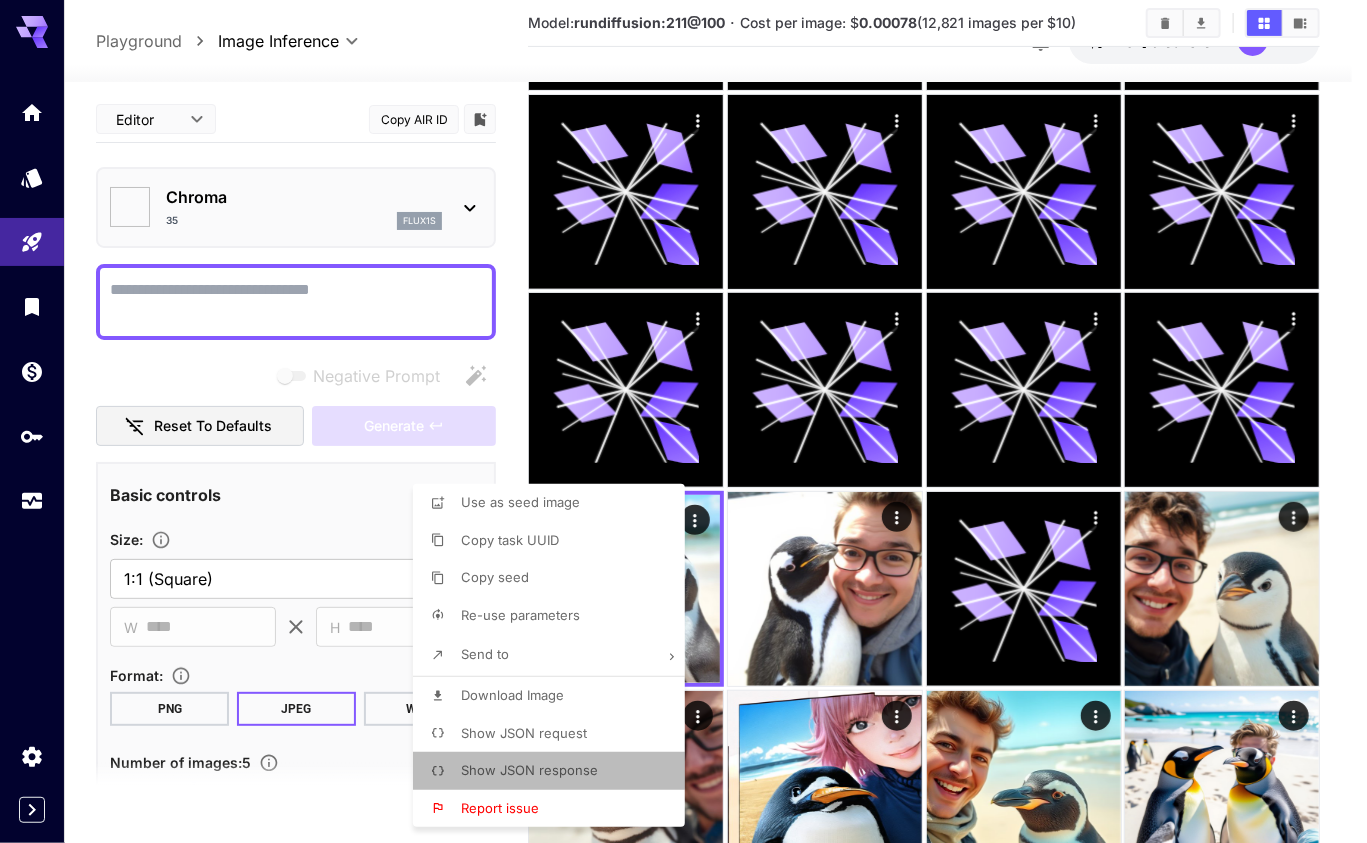 click on "Show JSON response" at bounding box center [529, 770] 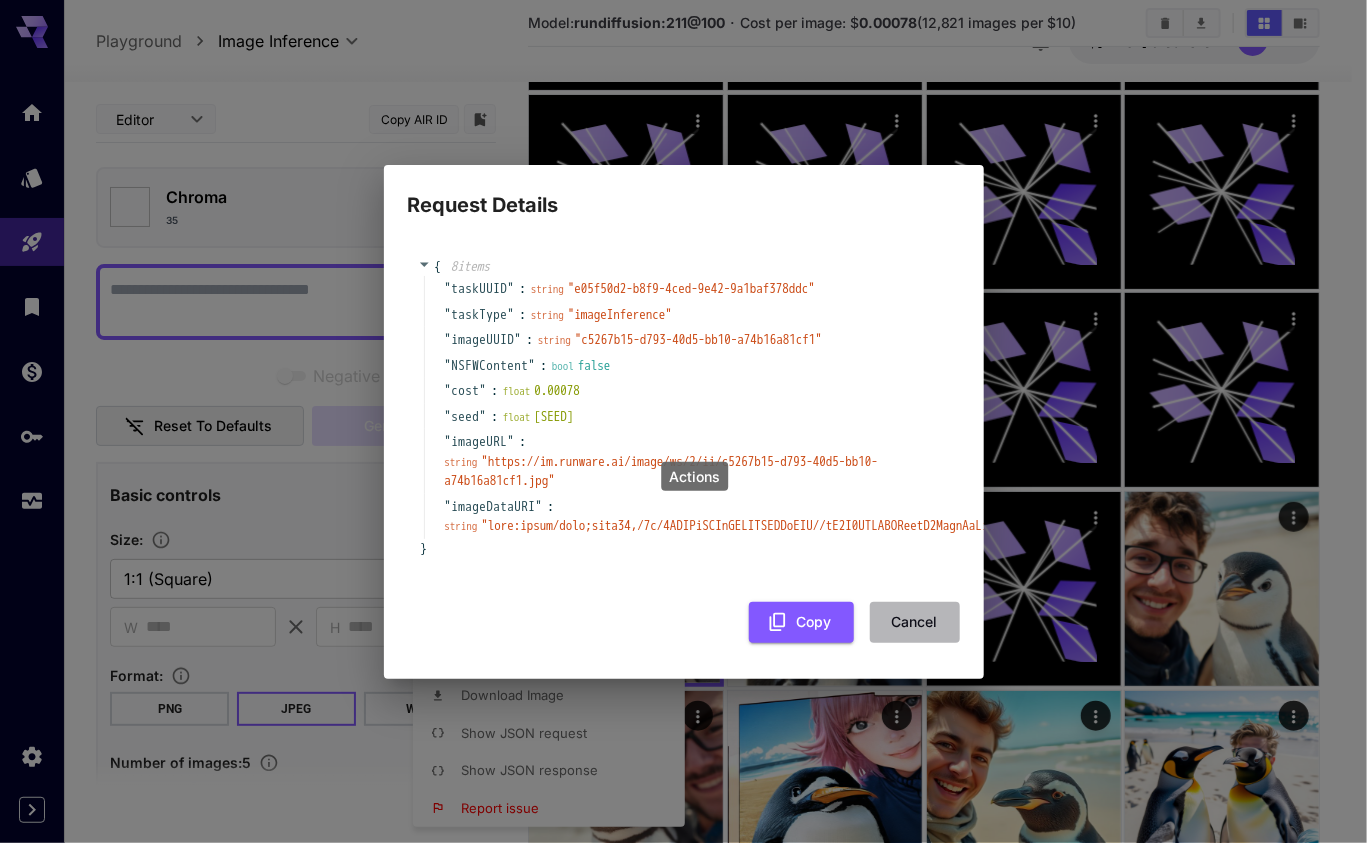 click on "Cancel" at bounding box center [915, 622] 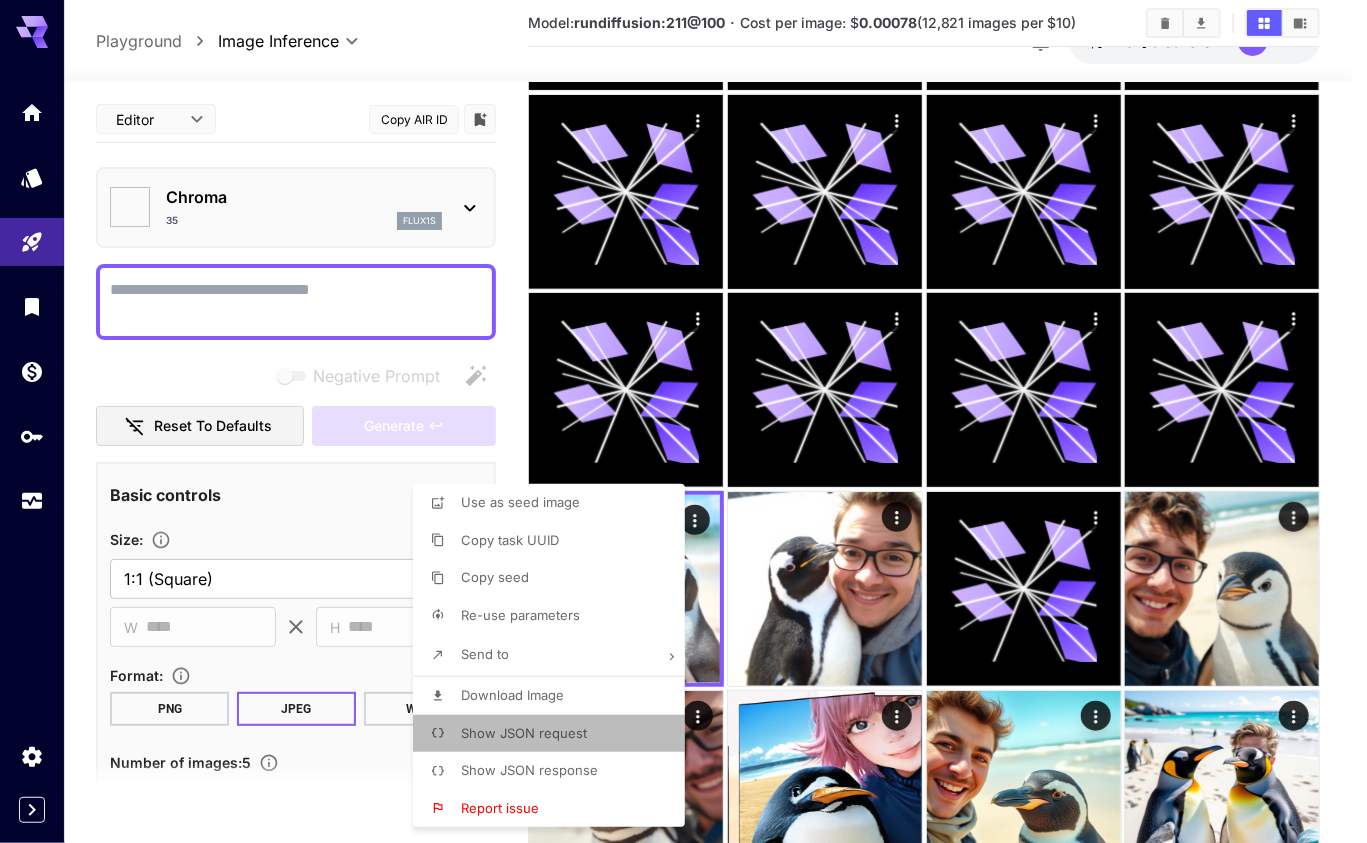 click on "Show JSON request" at bounding box center [524, 733] 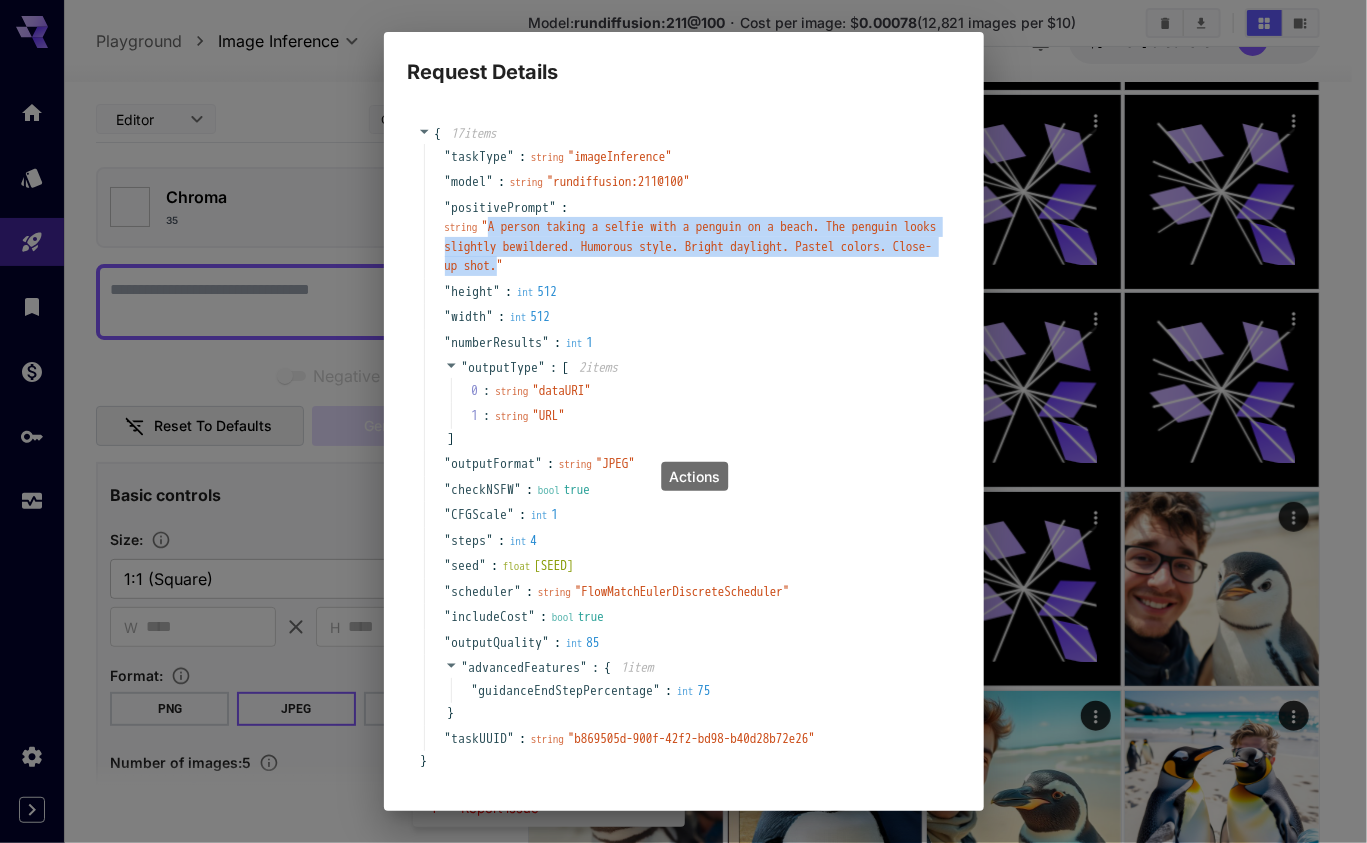 drag, startPoint x: 490, startPoint y: 227, endPoint x: 653, endPoint y: 271, distance: 168.83424 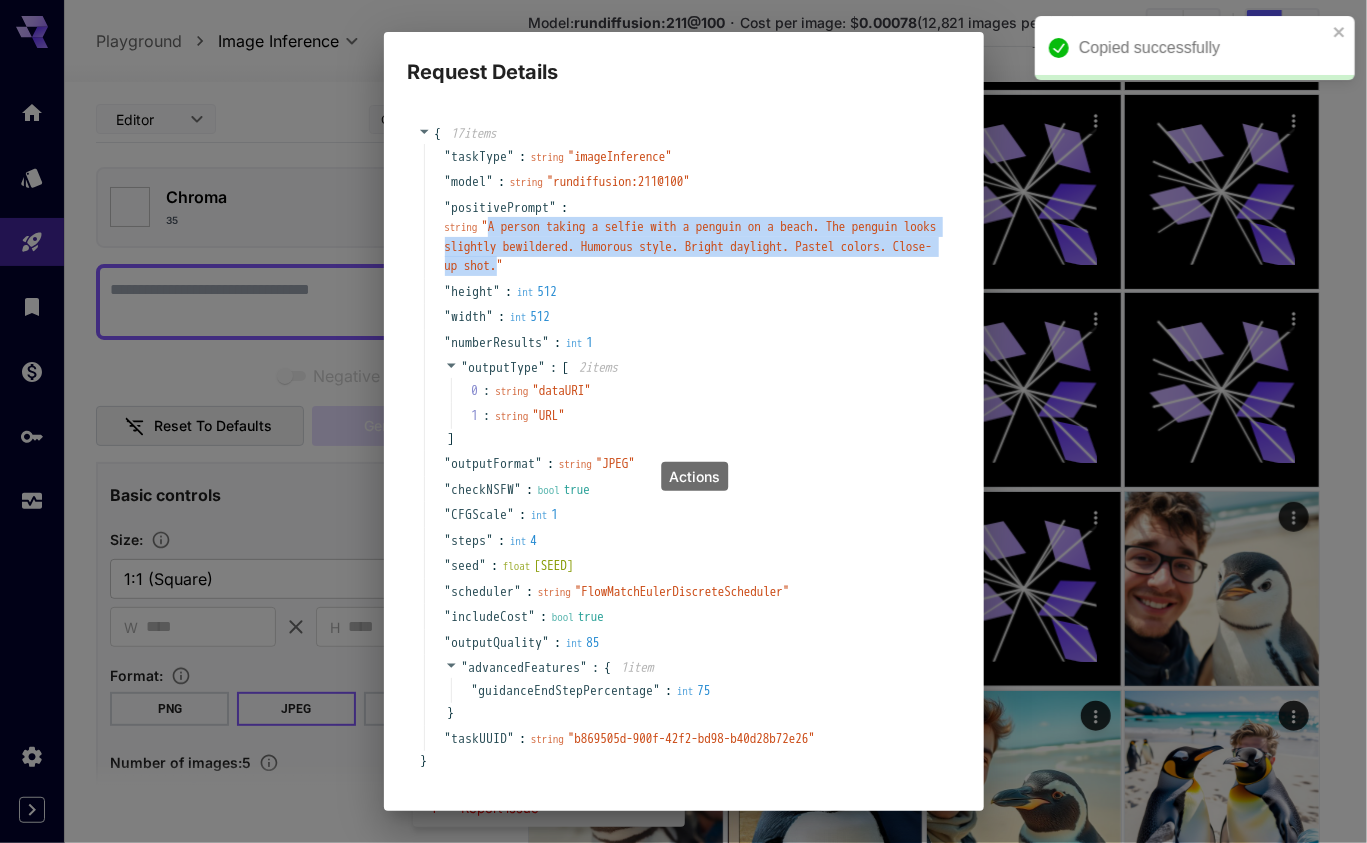 copy on "A person taking a selfie with a penguin on a beach. The penguin looks slightly bewildered. Humorous style. Bright daylight. Pastel colors. Close-up shot." 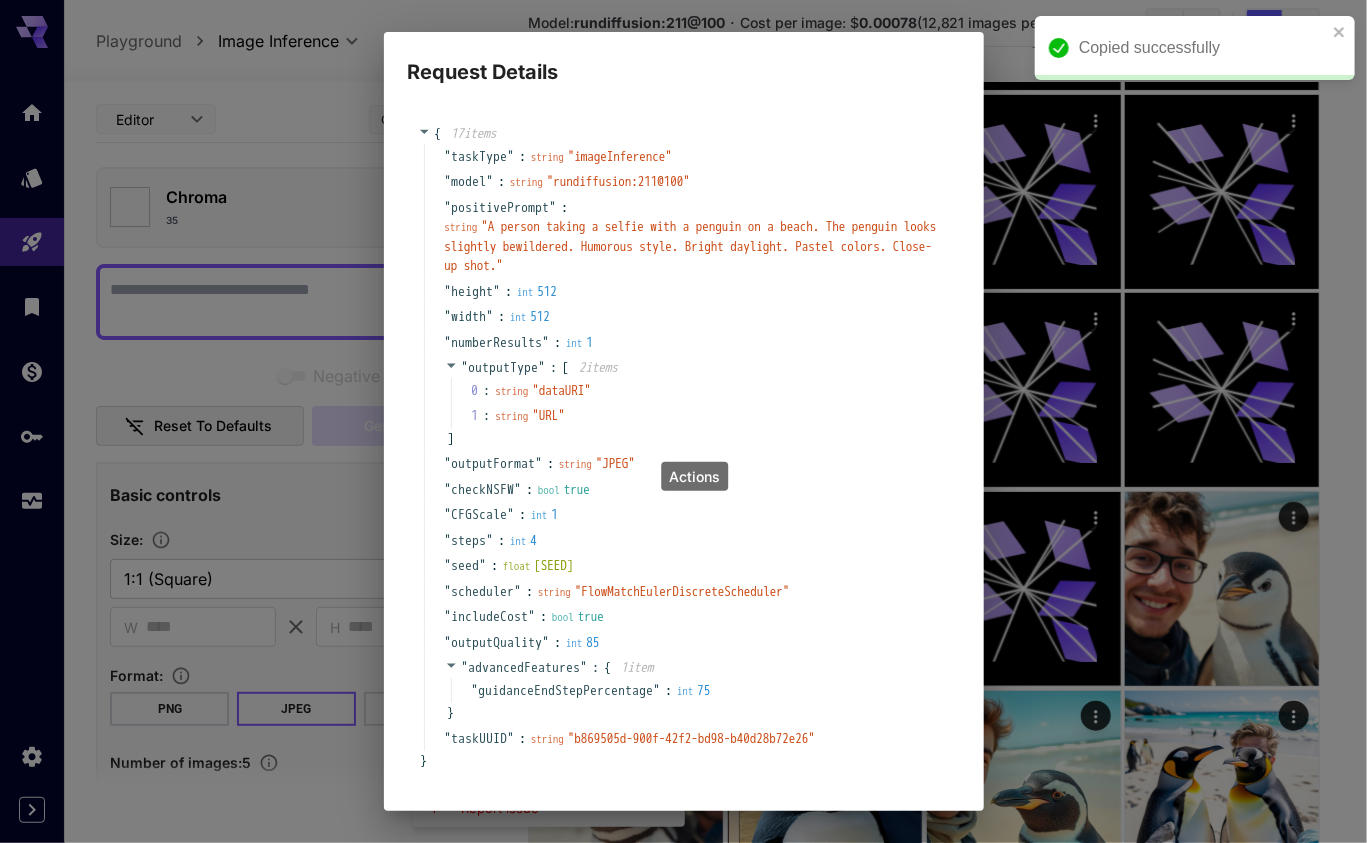 click on "Request Details { 17  item s " taskType " : string " imageInference " " model " : string " rundiffusion:211@100 " " positivePrompt " : string " A person taking a selfie with a penguin on a beach. The penguin looks slightly bewildered. Humorous style. Bright daylight. Pastel colors. Close-up shot. " " height " : int 512 " width " : int 512 " numberResults " : int 1 " outputType " : [ 2  item s 0 : string " dataURI " 1 : string " URL " ] " outputFormat " : string " JPEG " " checkNSFW " : bool true " CFGScale " : int 1 " steps " : int 4 " seed " : float [SEED] " scheduler " : string " FlowMatchEulerDiscreteScheduler " " includeCost " : bool true " outputQuality " : int 85 " advancedFeatures " : { 1  item " guidanceEndStepPercentage " : int 75 } " taskUUID " : string " [UUID] " }" at bounding box center [683, 421] 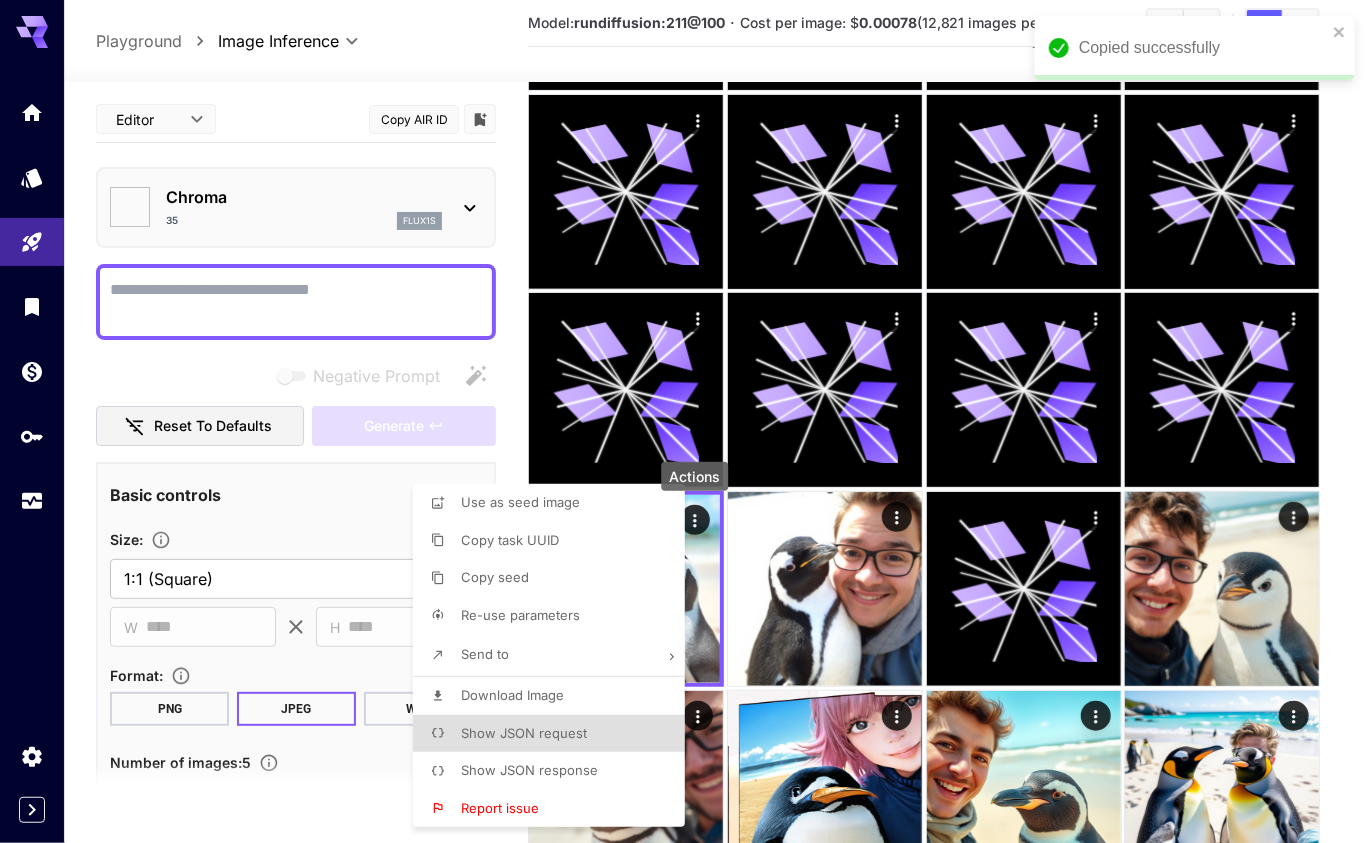 type 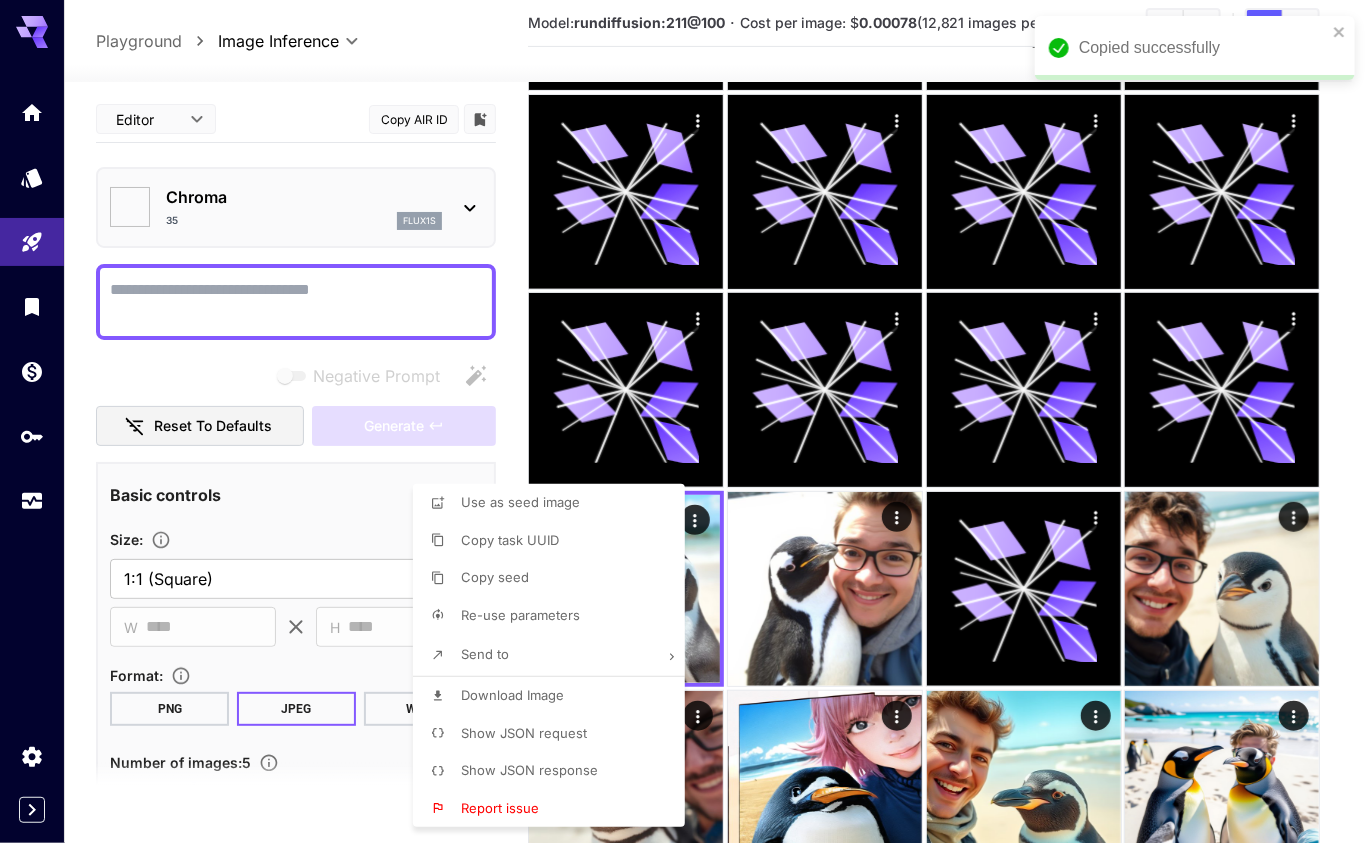 click at bounding box center (683, 421) 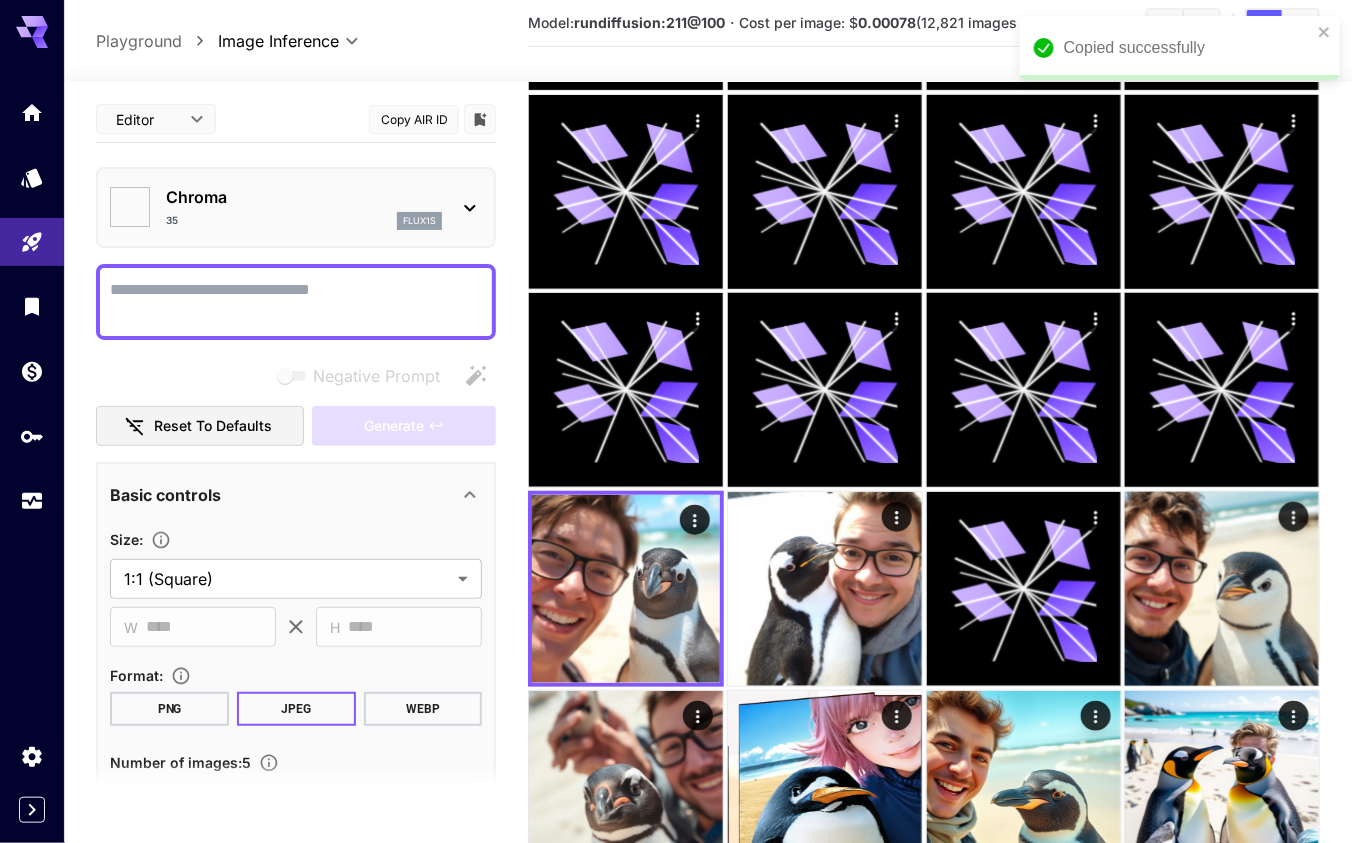 click on "Negative Prompt" at bounding box center [296, 302] 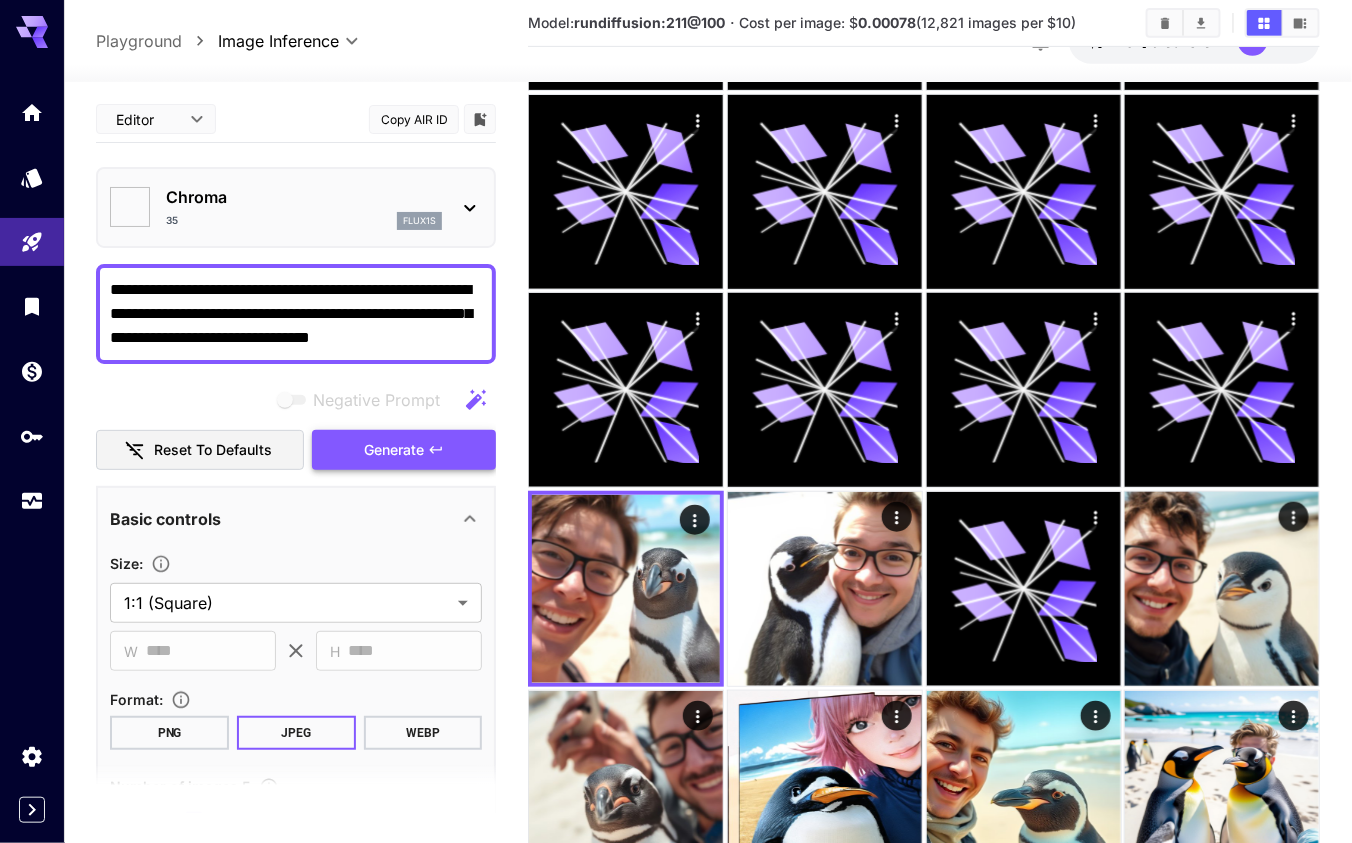 type on "**********" 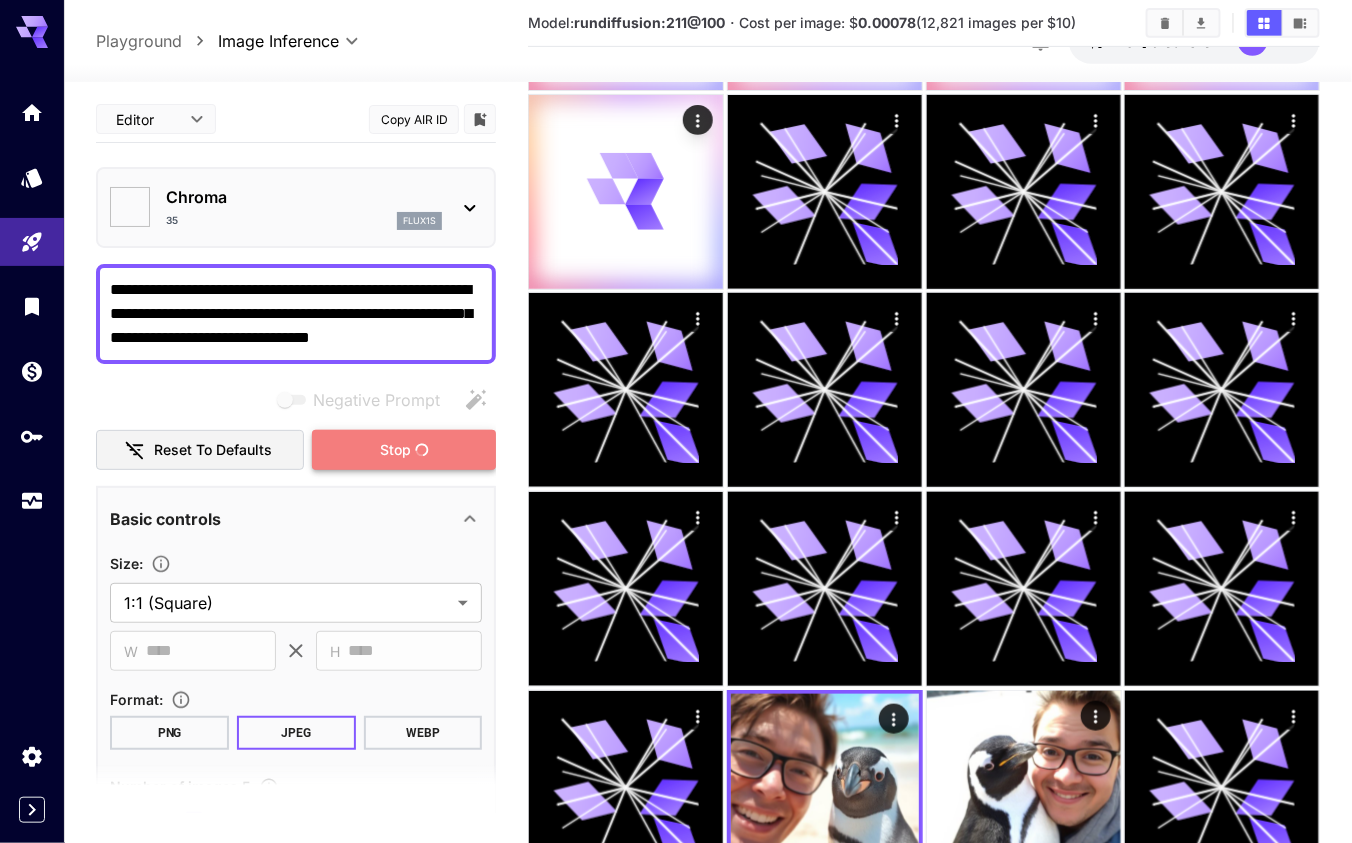 click on "Stop" at bounding box center [404, 450] 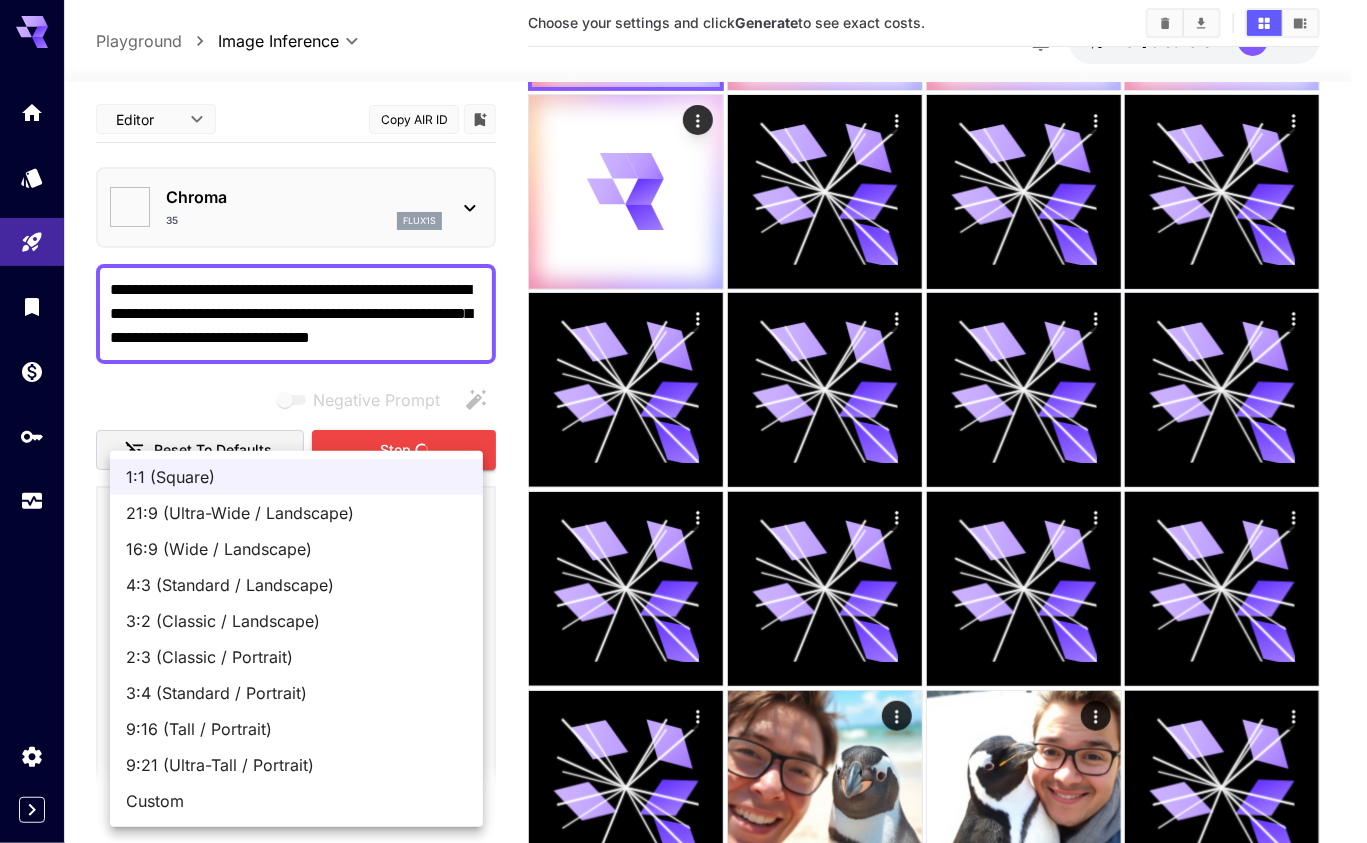 click on "**********" at bounding box center [683, 637] 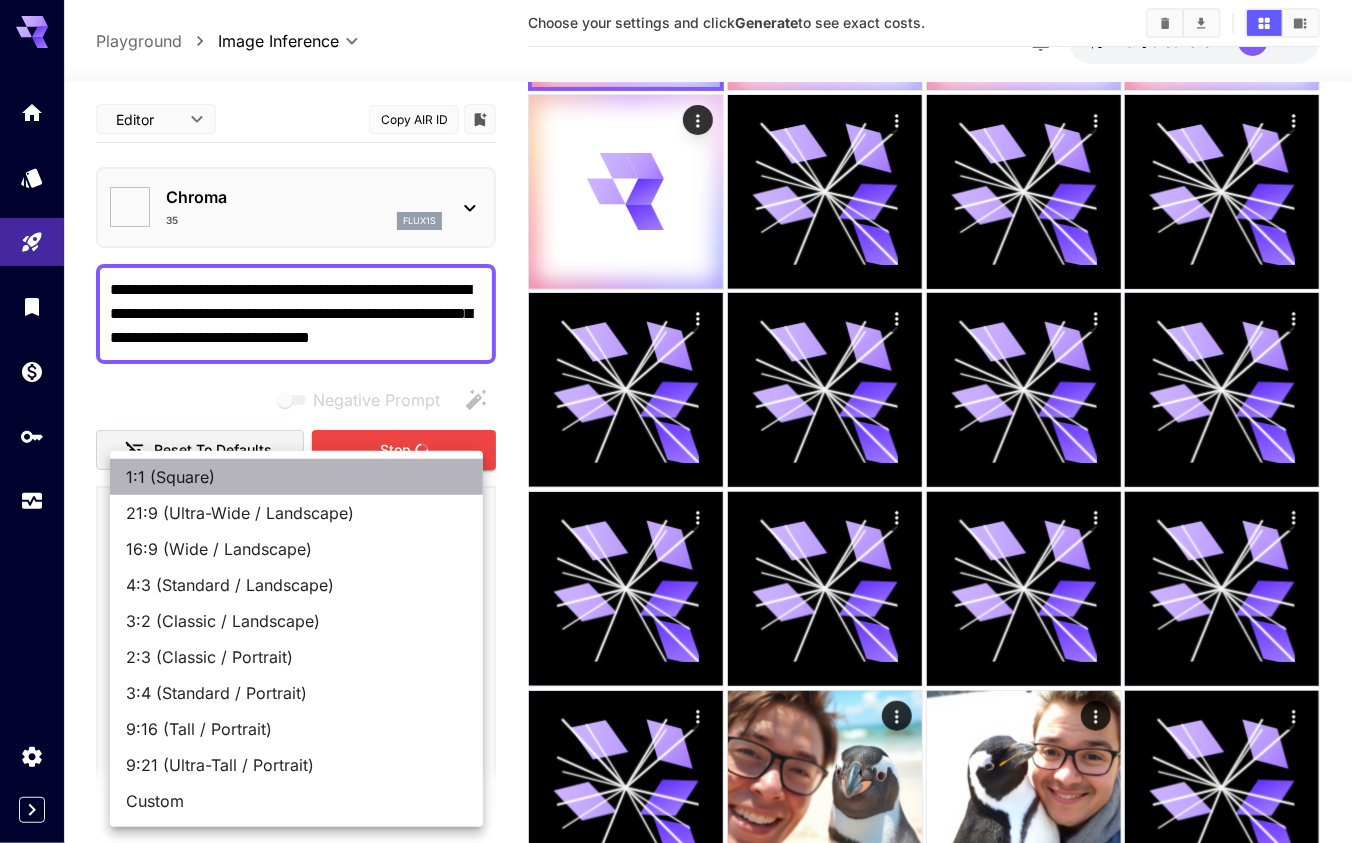 click on "1:1 (Square)" at bounding box center [296, 477] 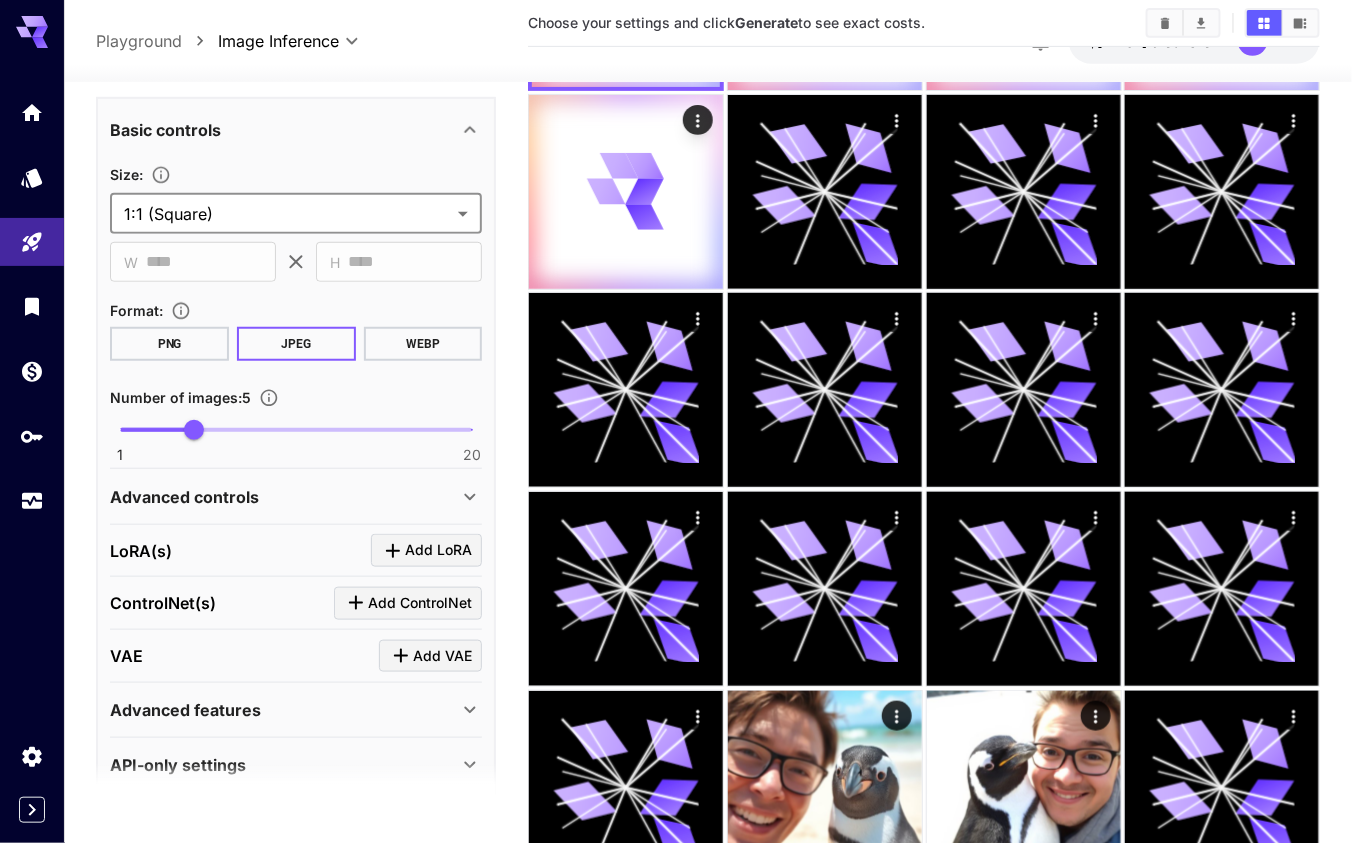 scroll, scrollTop: 412, scrollLeft: 0, axis: vertical 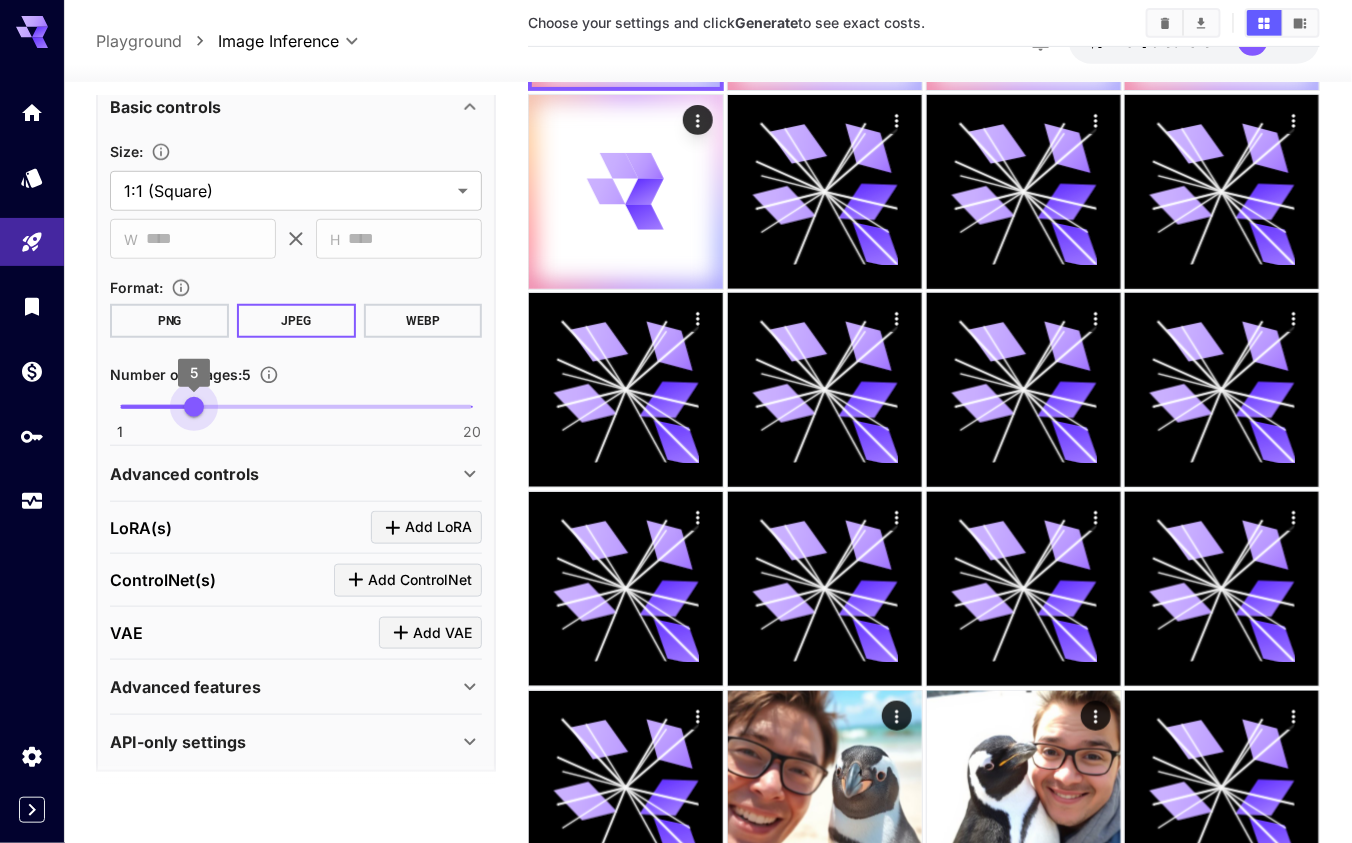 type on "*" 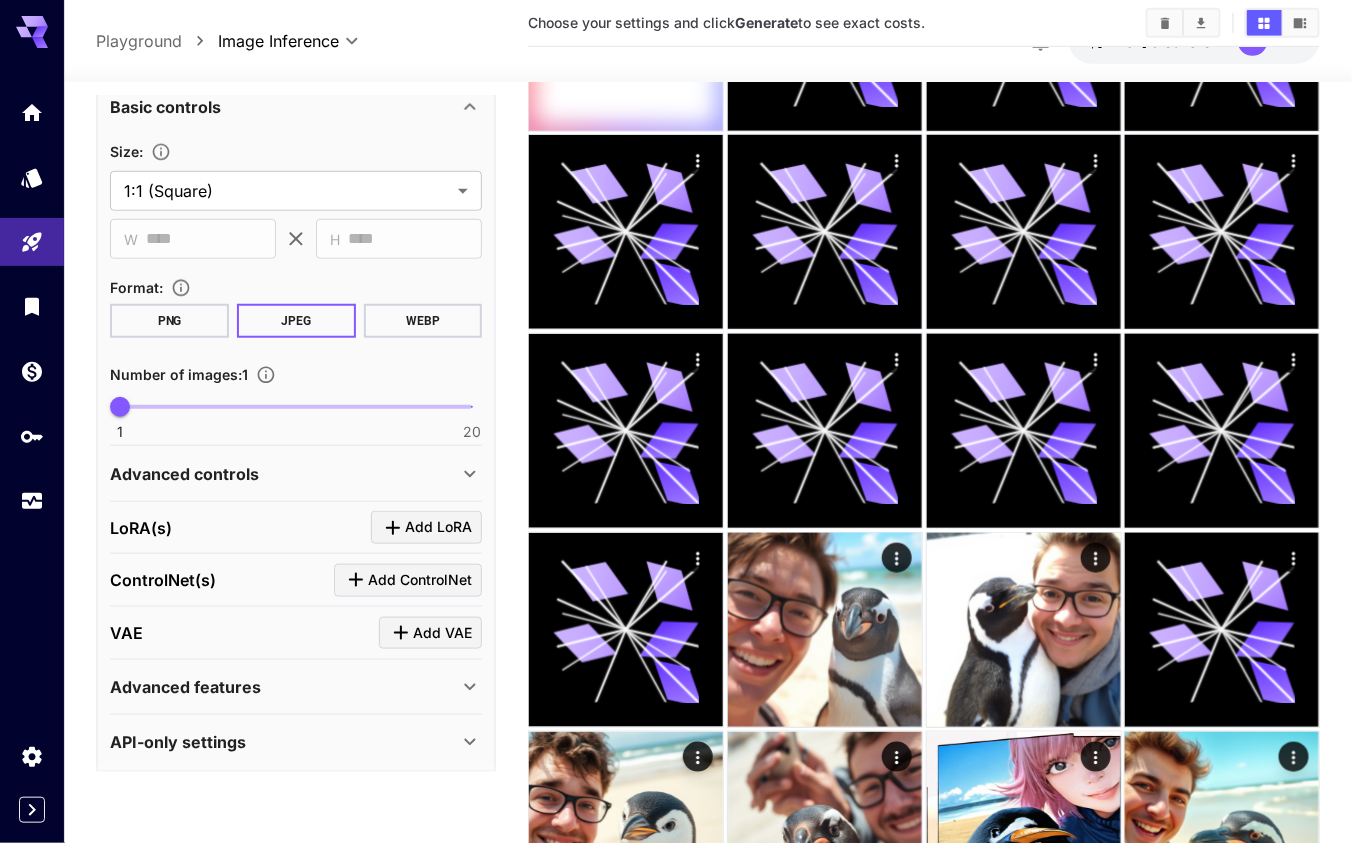 scroll, scrollTop: 418, scrollLeft: 0, axis: vertical 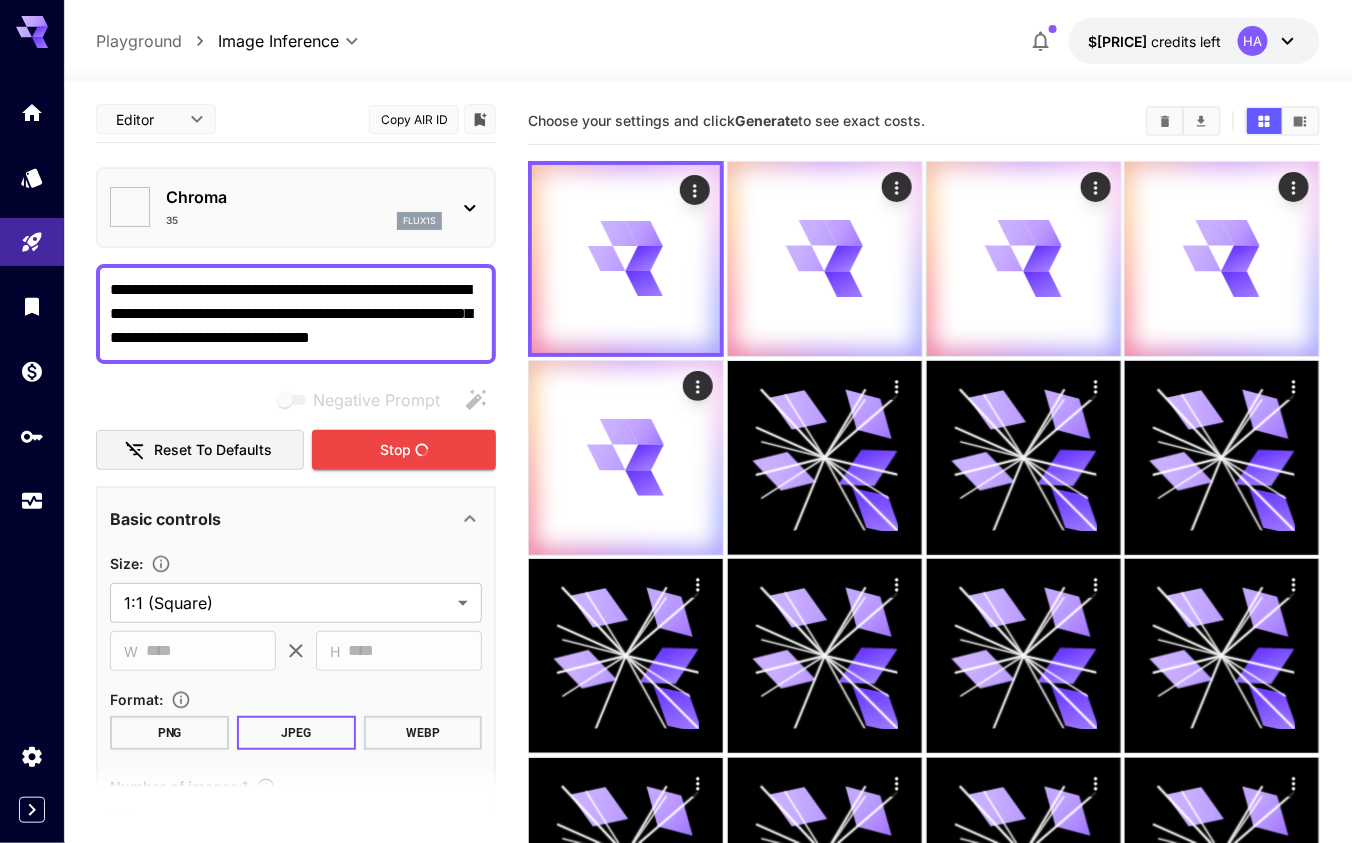 click on "Chroma 35 flux1s" at bounding box center [296, 207] 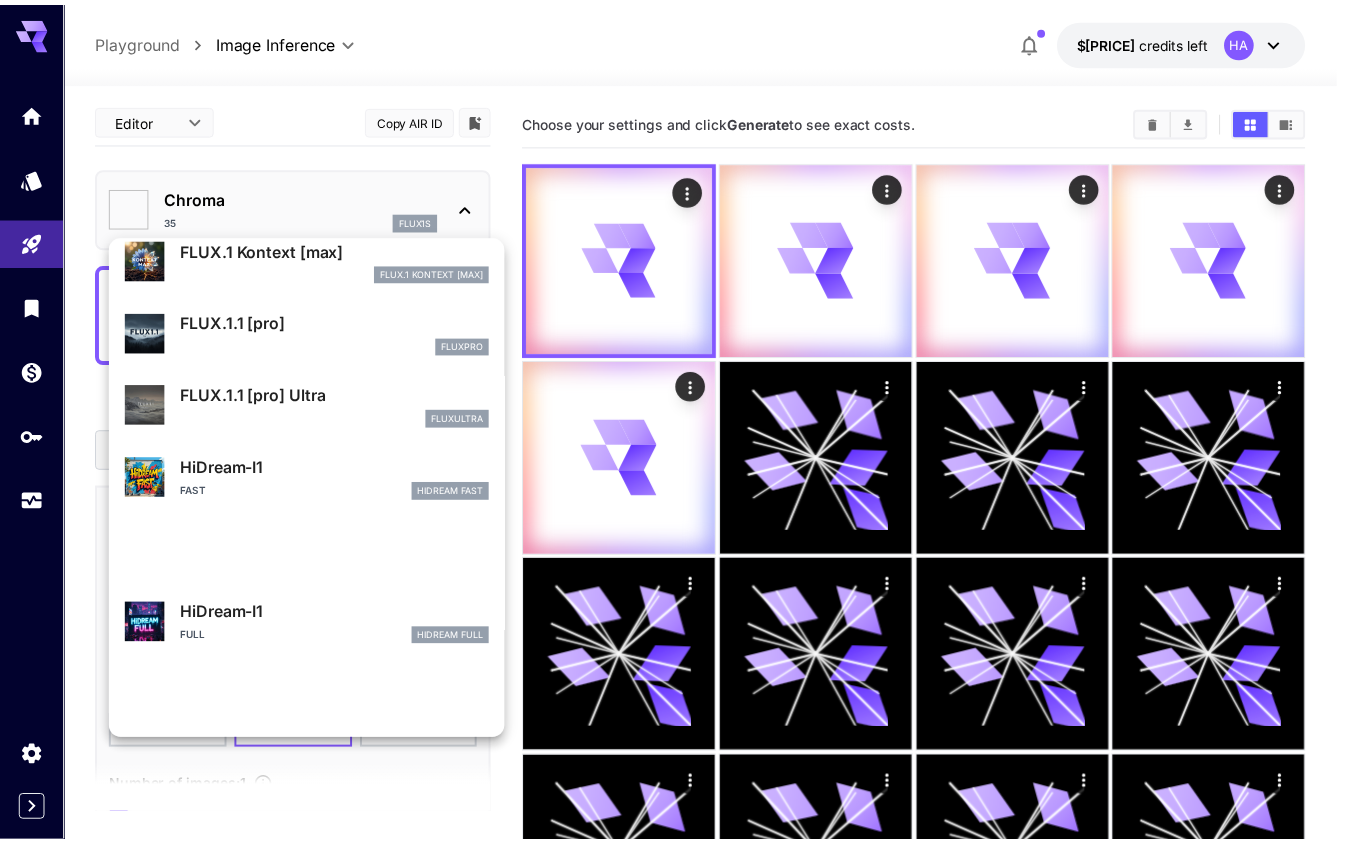 scroll, scrollTop: 0, scrollLeft: 0, axis: both 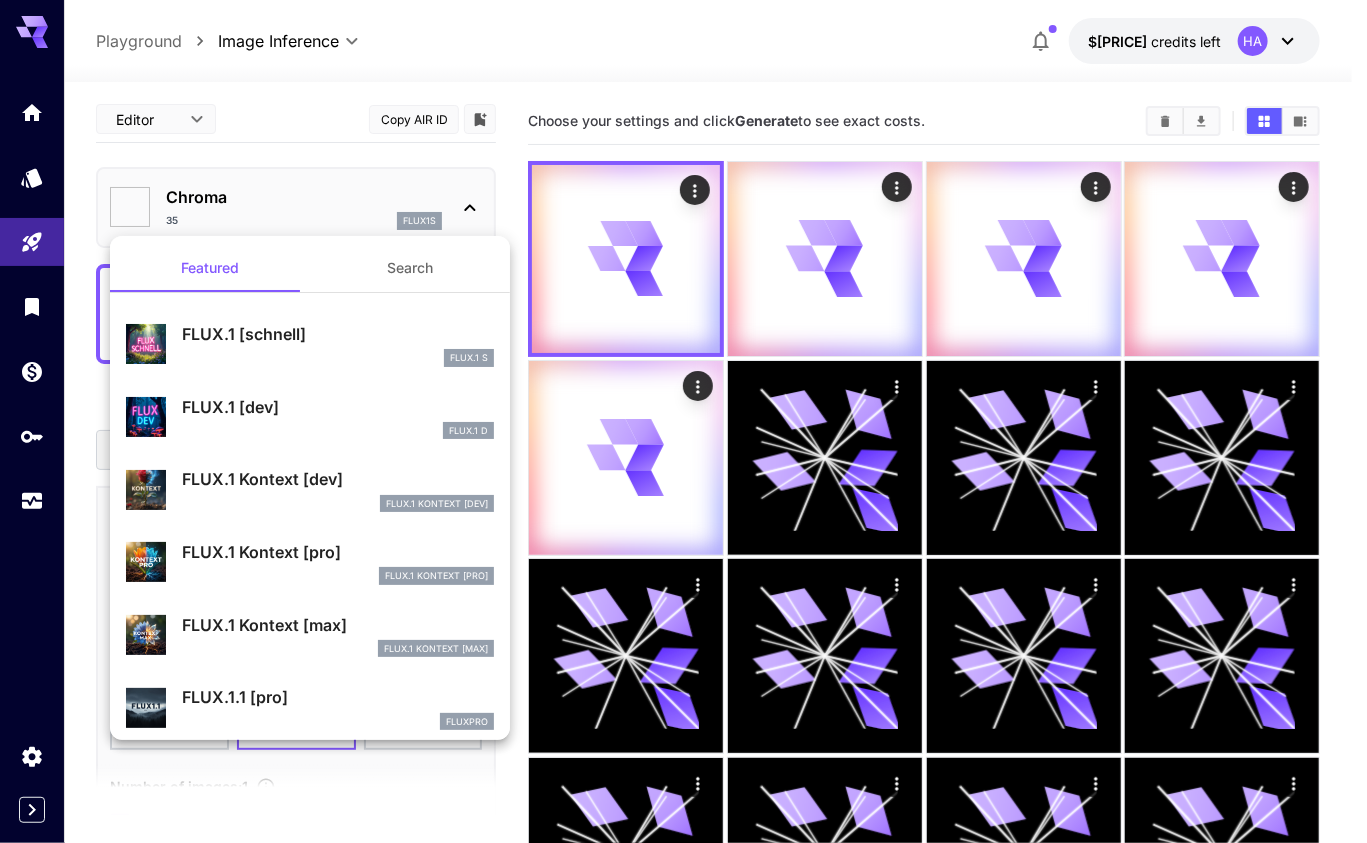 click at bounding box center [683, 421] 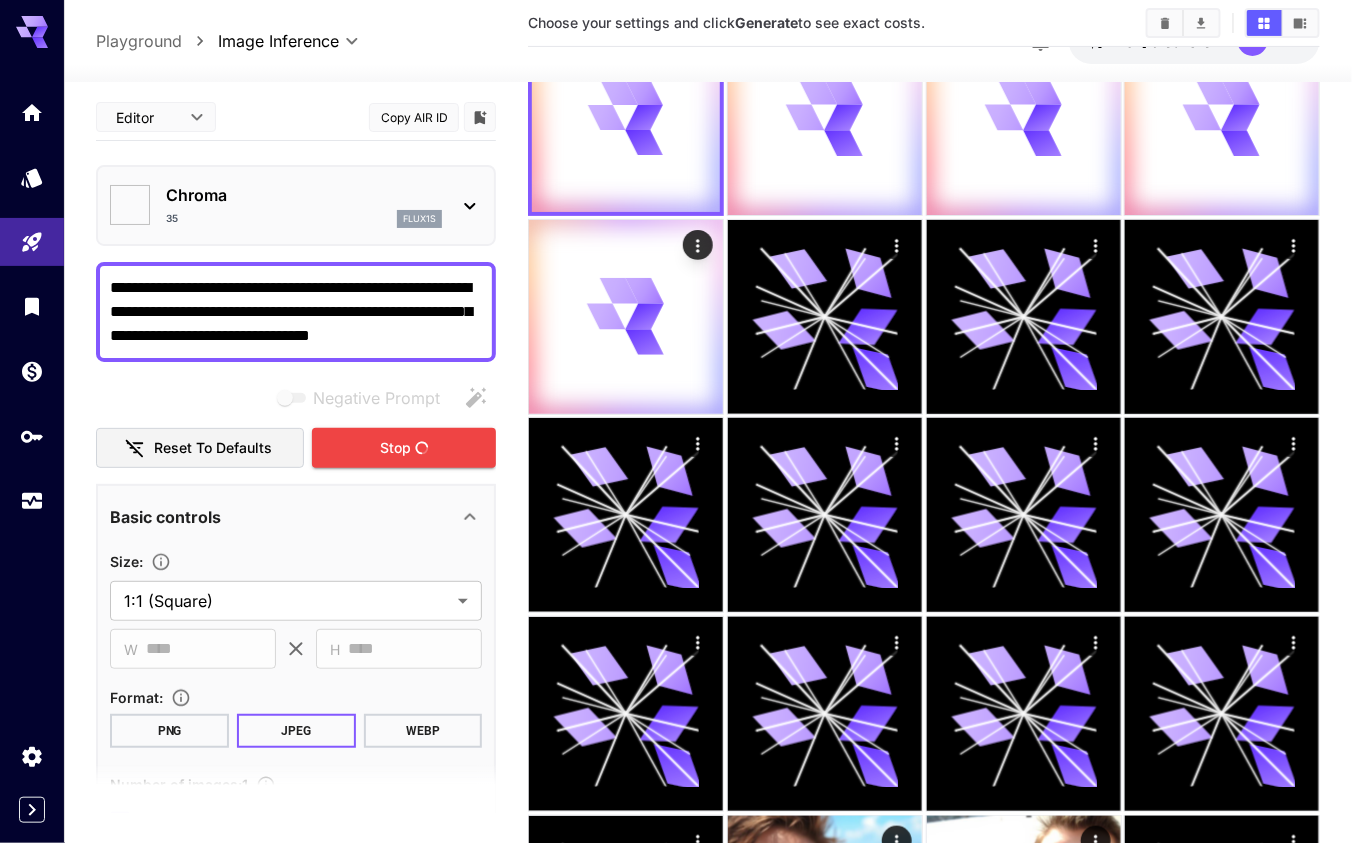 scroll, scrollTop: 142, scrollLeft: 0, axis: vertical 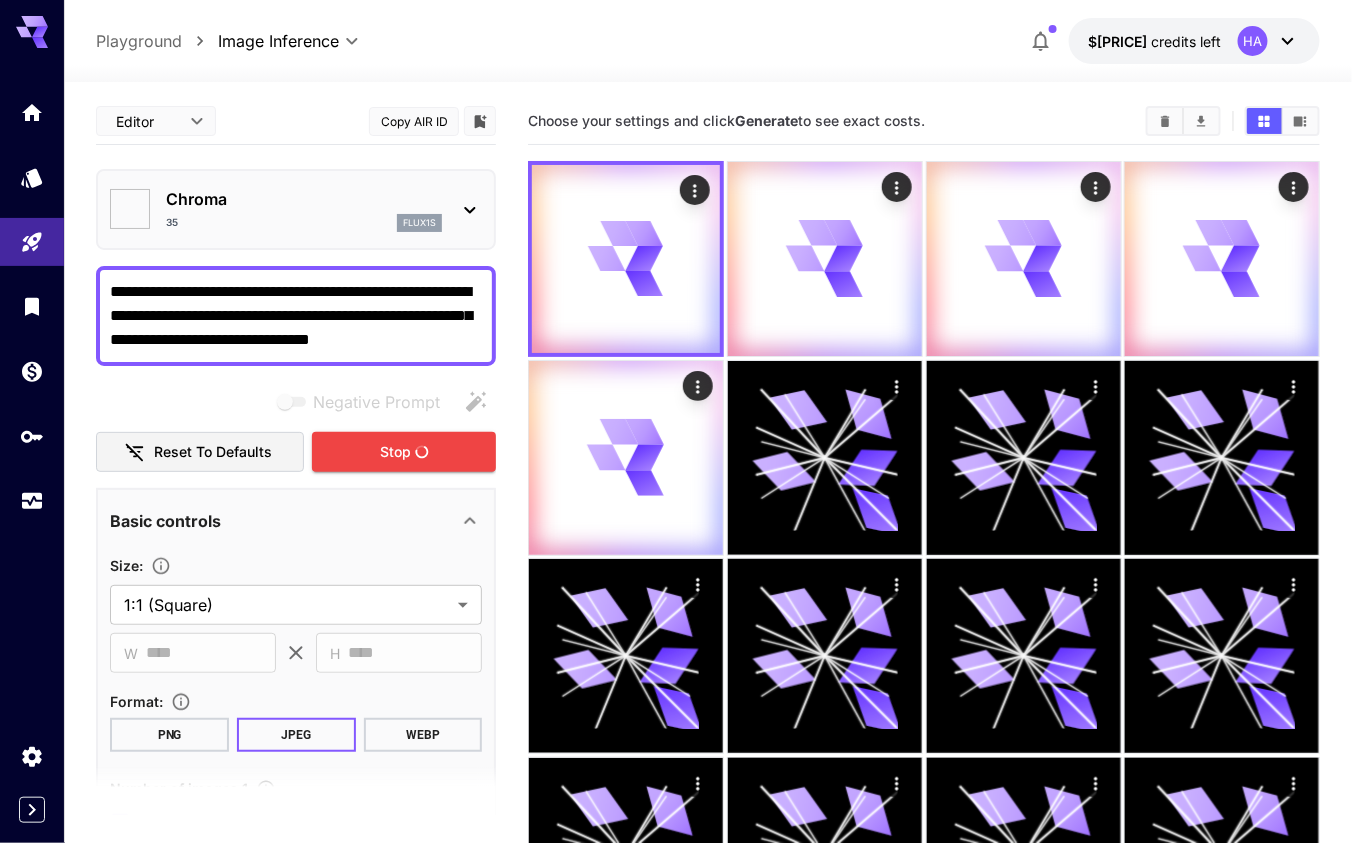 click at bounding box center (130, 209) 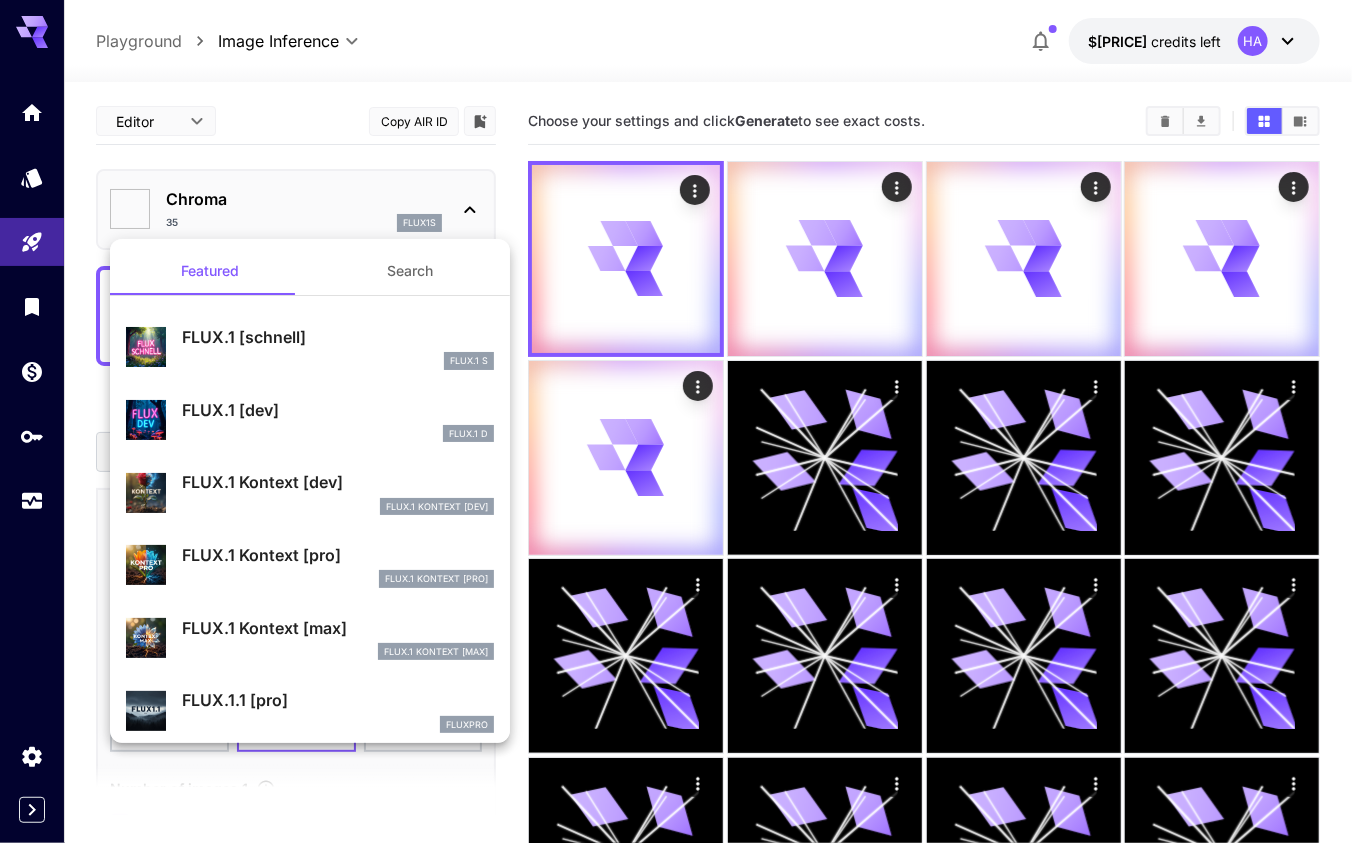 click at bounding box center (683, 421) 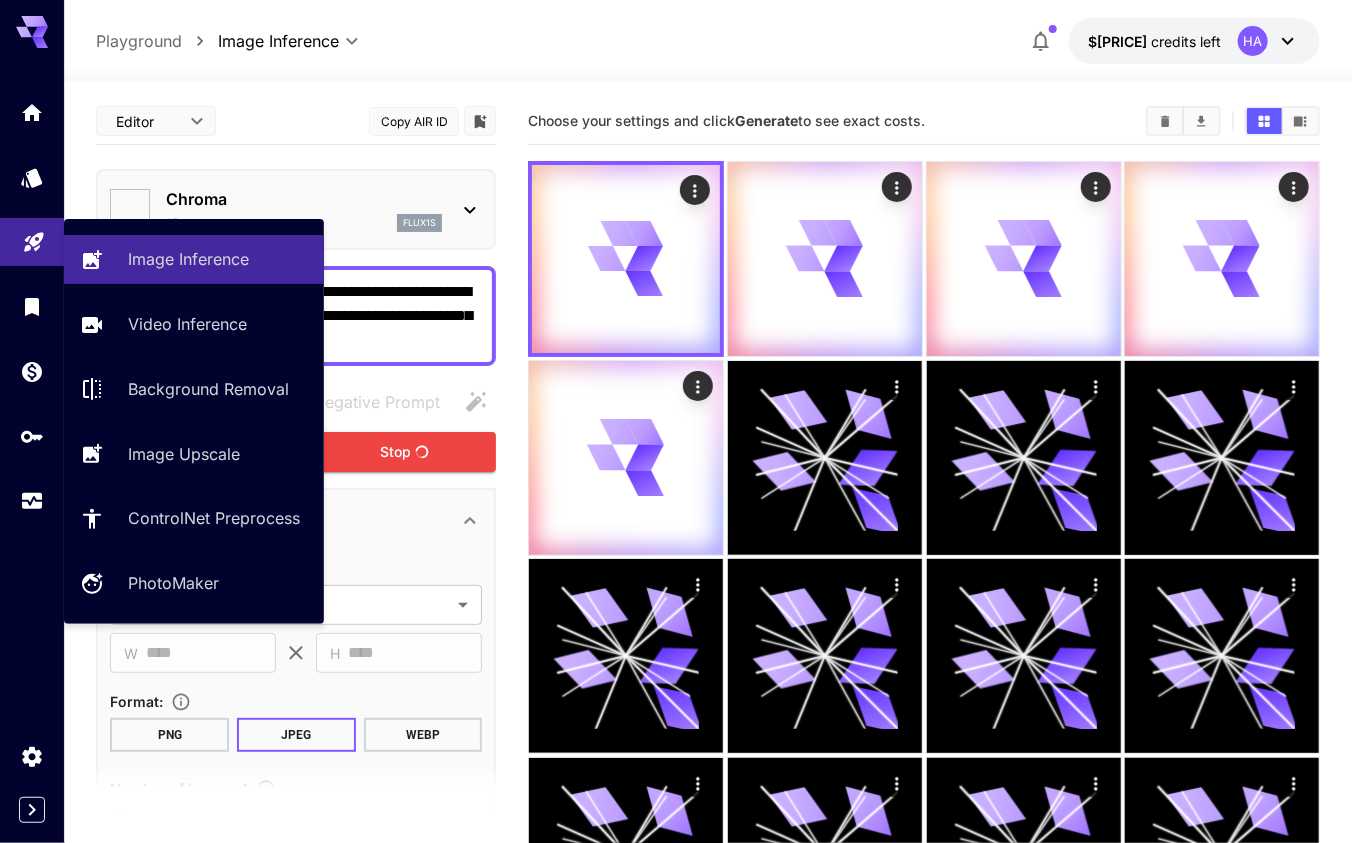 drag, startPoint x: 464, startPoint y: 338, endPoint x: 48, endPoint y: 262, distance: 422.8853 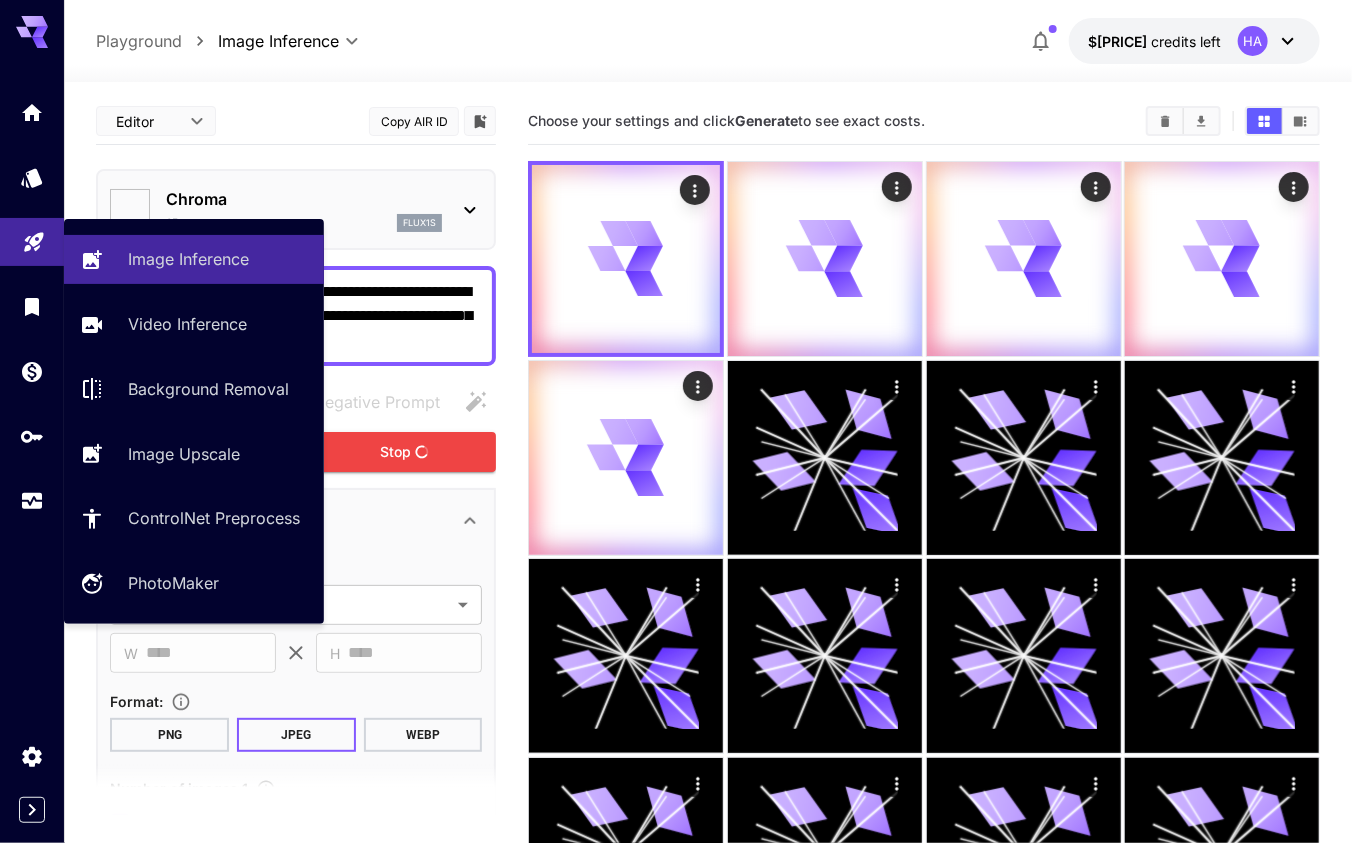 click on "**********" at bounding box center [676, 903] 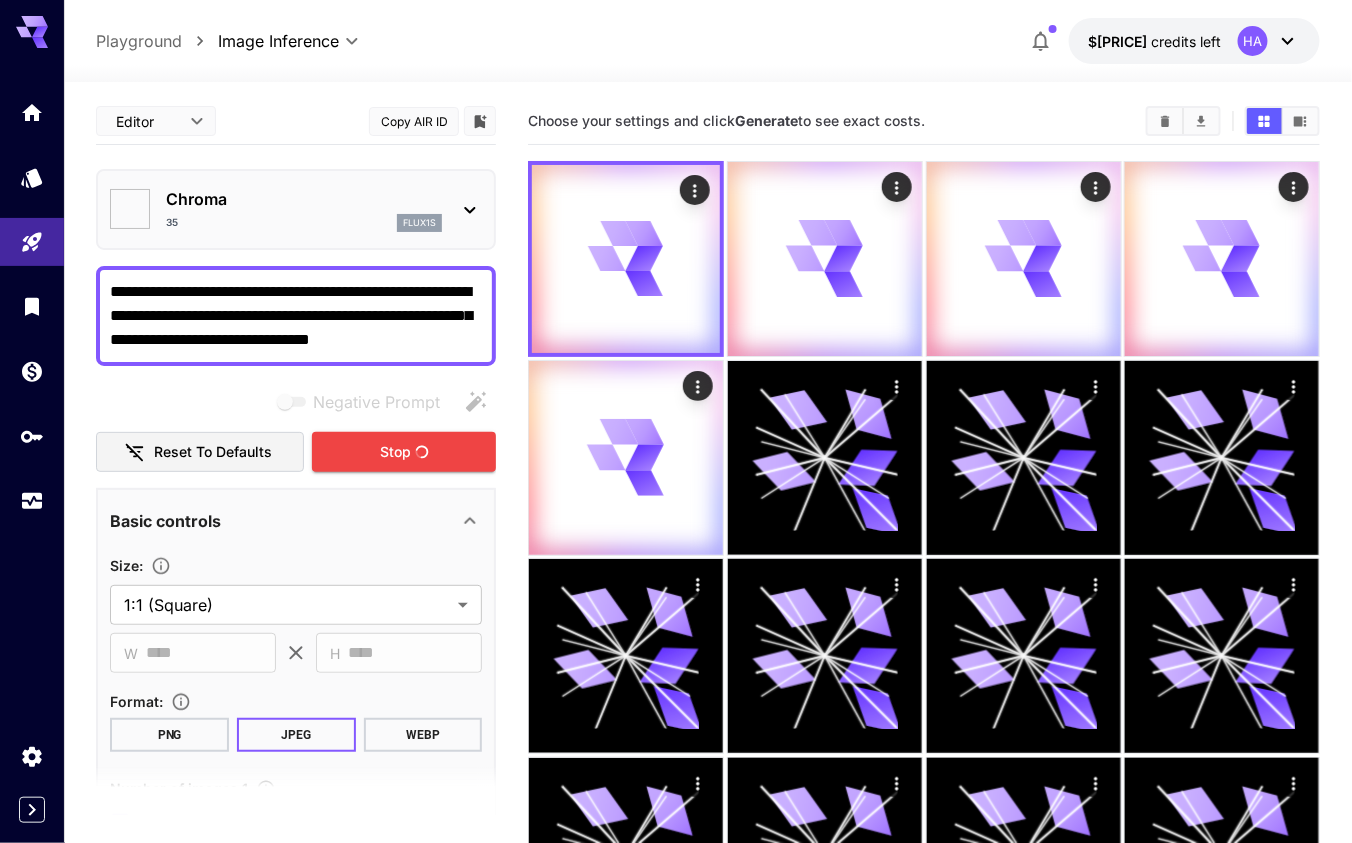 click on "Choose your settings and click  Generate  to see exact costs." at bounding box center (829, 121) 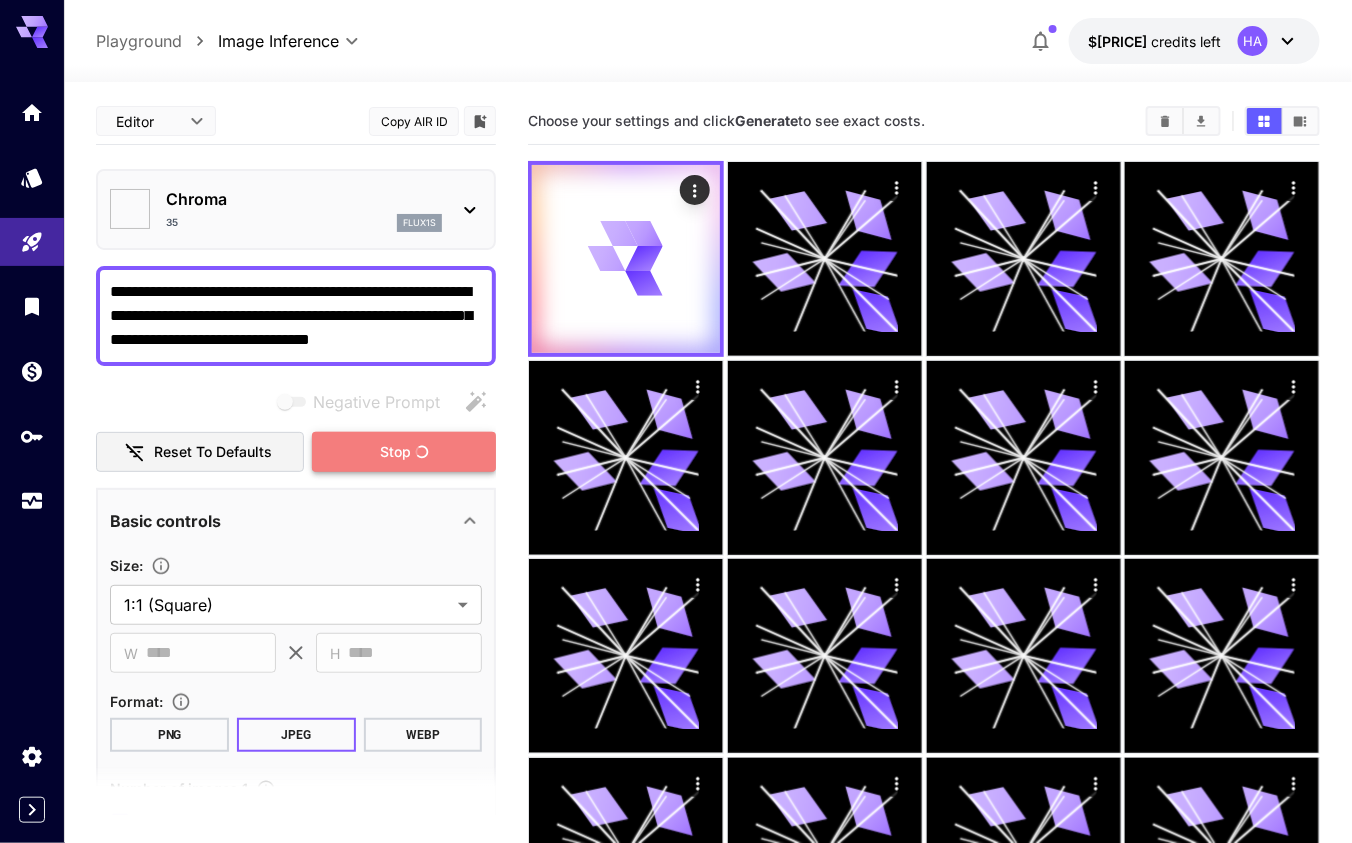 click on "Stop" at bounding box center [404, 452] 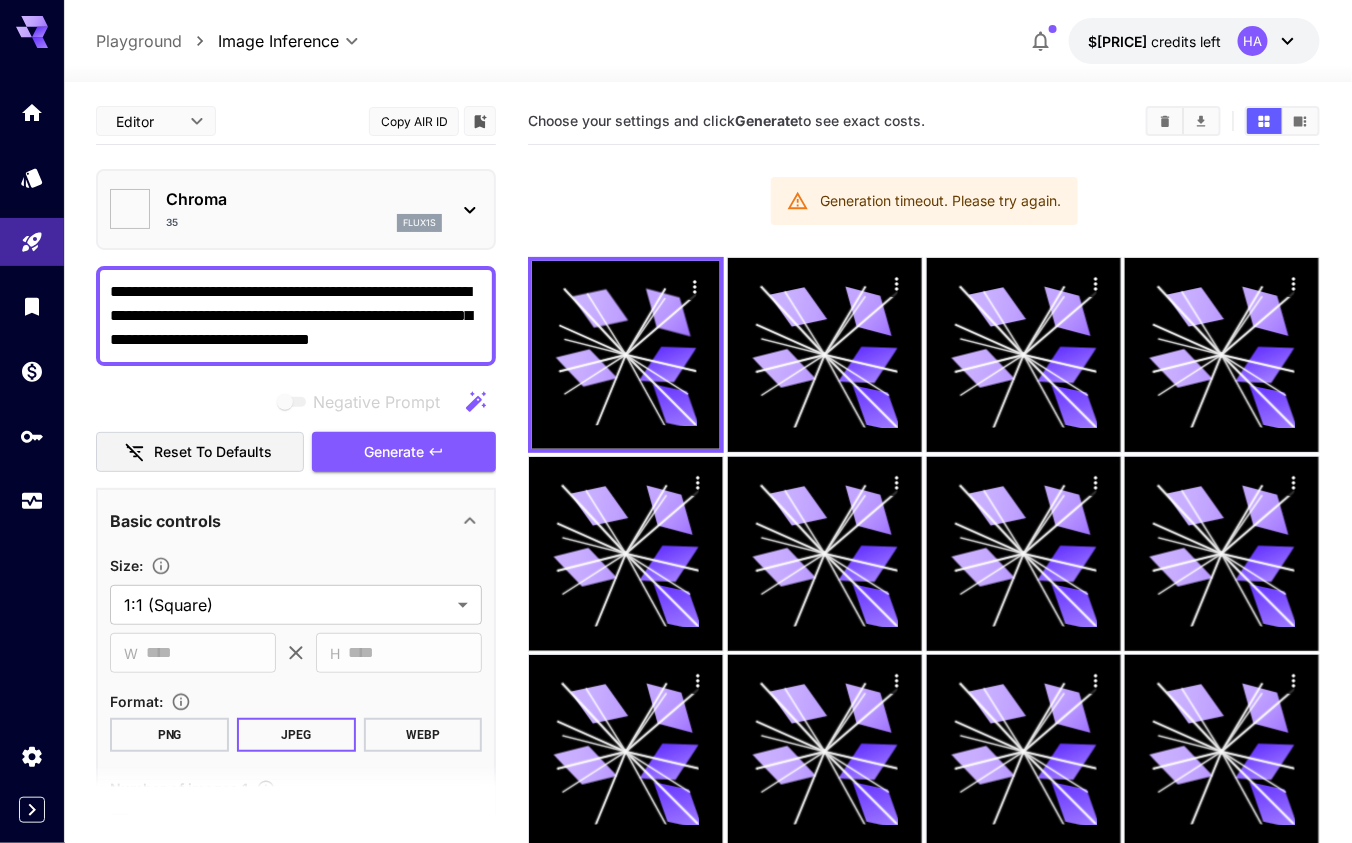 click on "Choose your settings and click  Generate  to see exact costs. Generation timeout. Please try again." at bounding box center [924, 970] 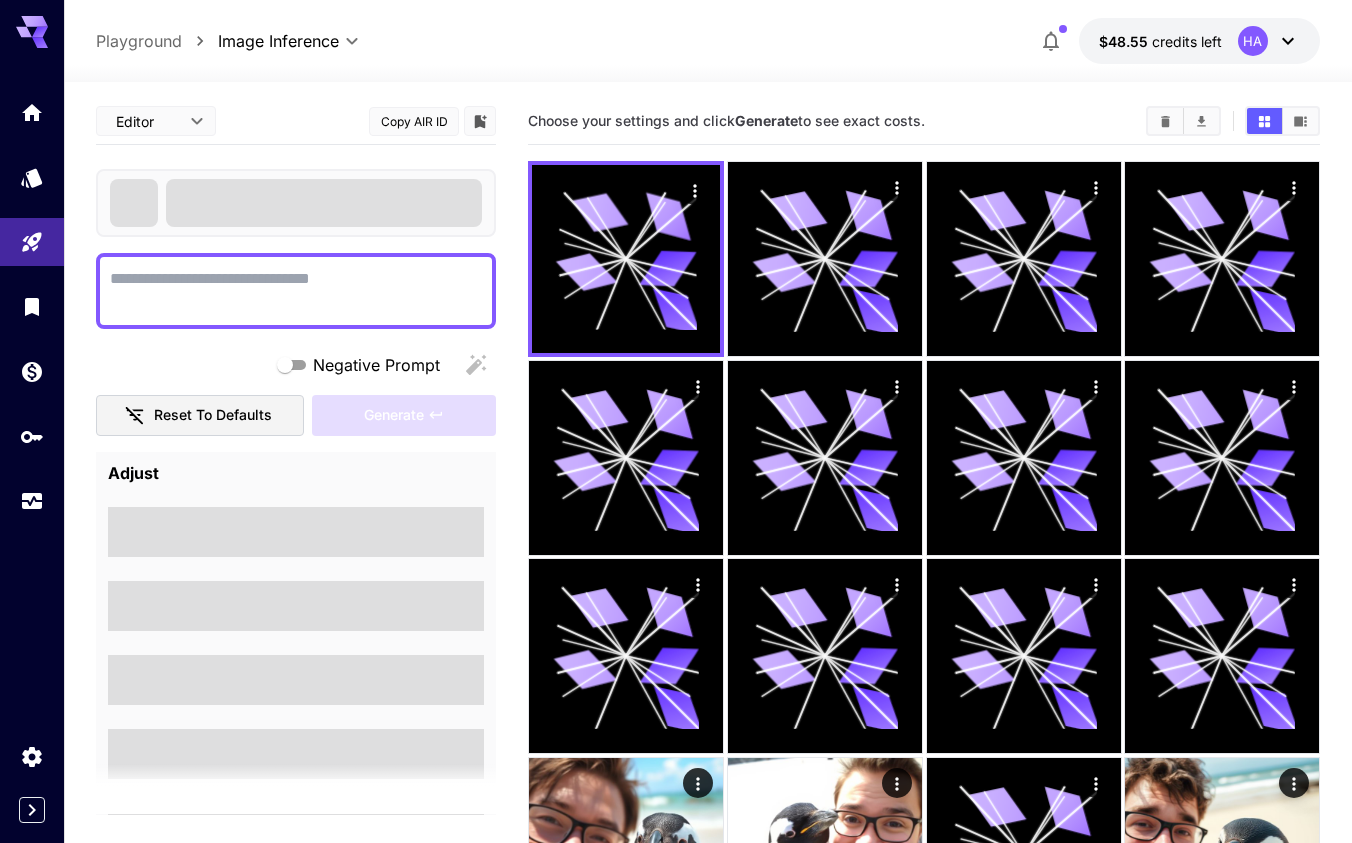 scroll, scrollTop: 0, scrollLeft: 0, axis: both 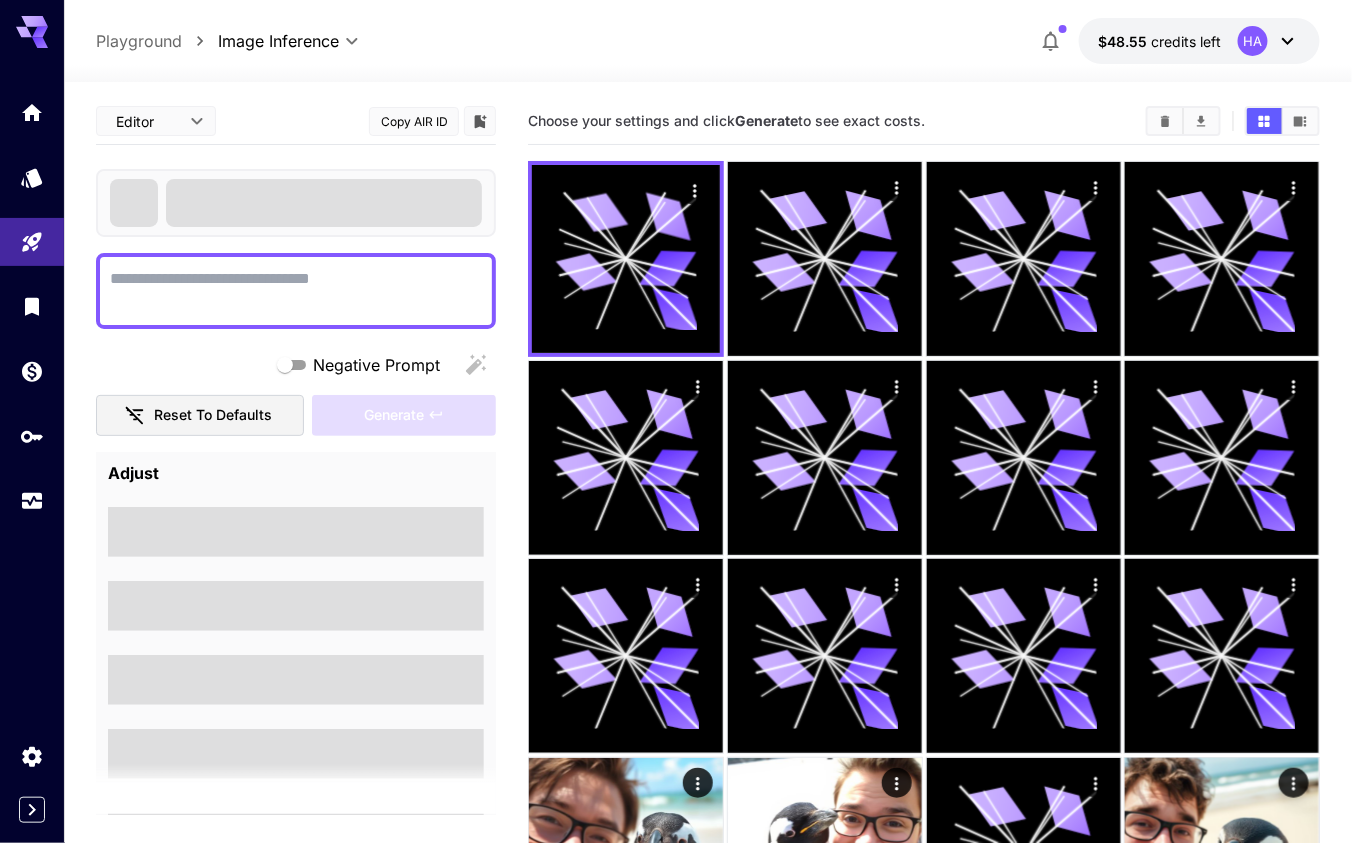 click at bounding box center (296, 291) 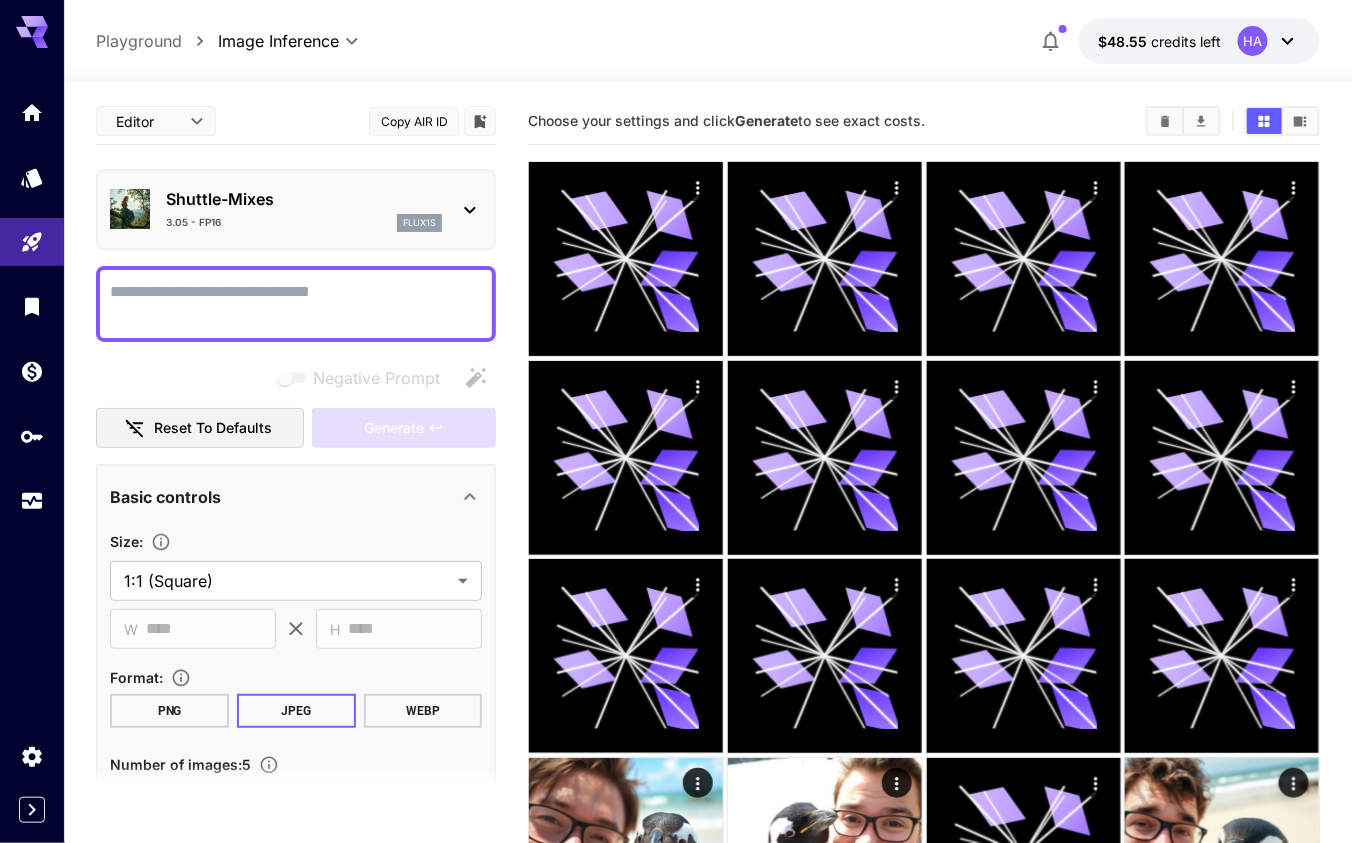 drag, startPoint x: 405, startPoint y: 269, endPoint x: 337, endPoint y: 327, distance: 89.37561 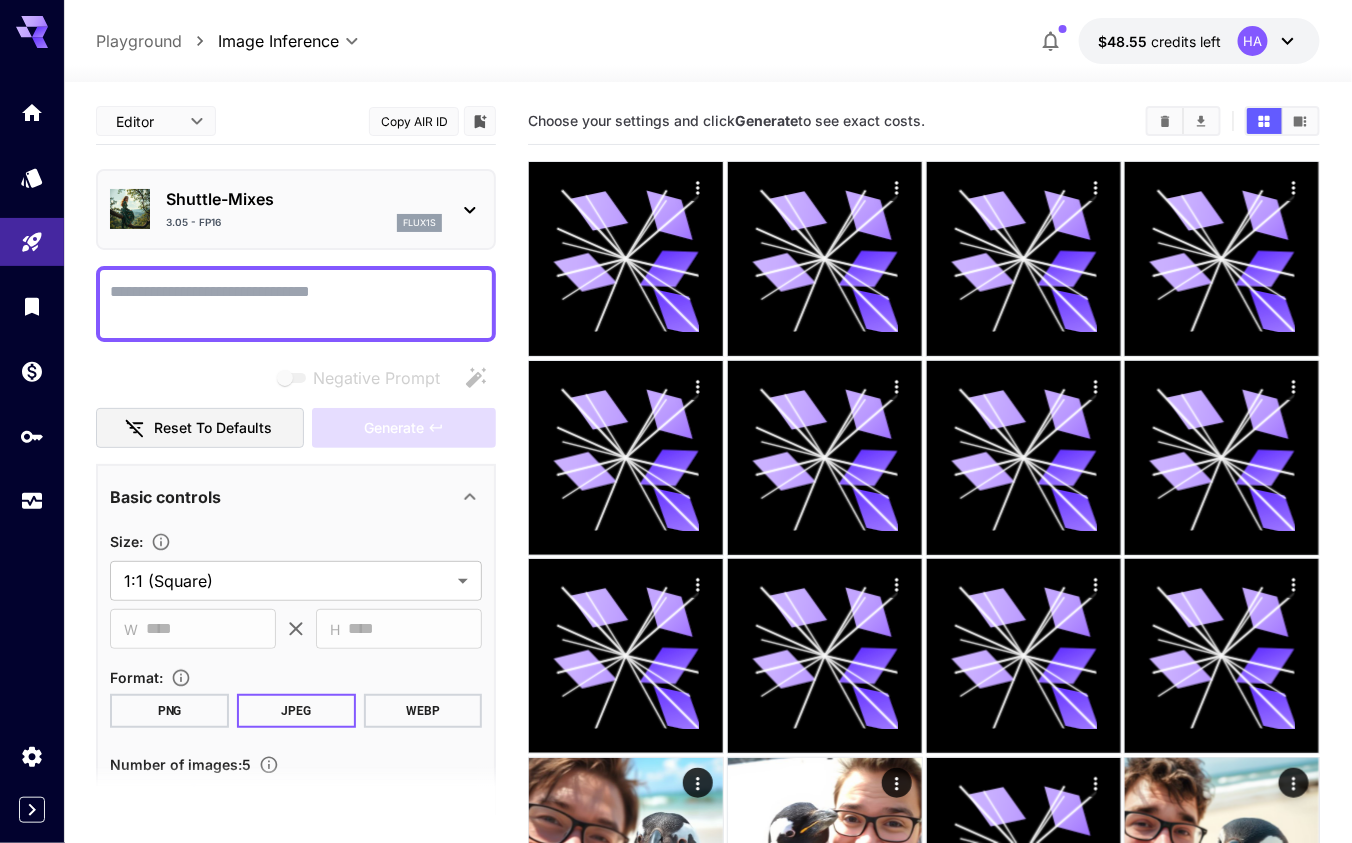 paste on "**********" 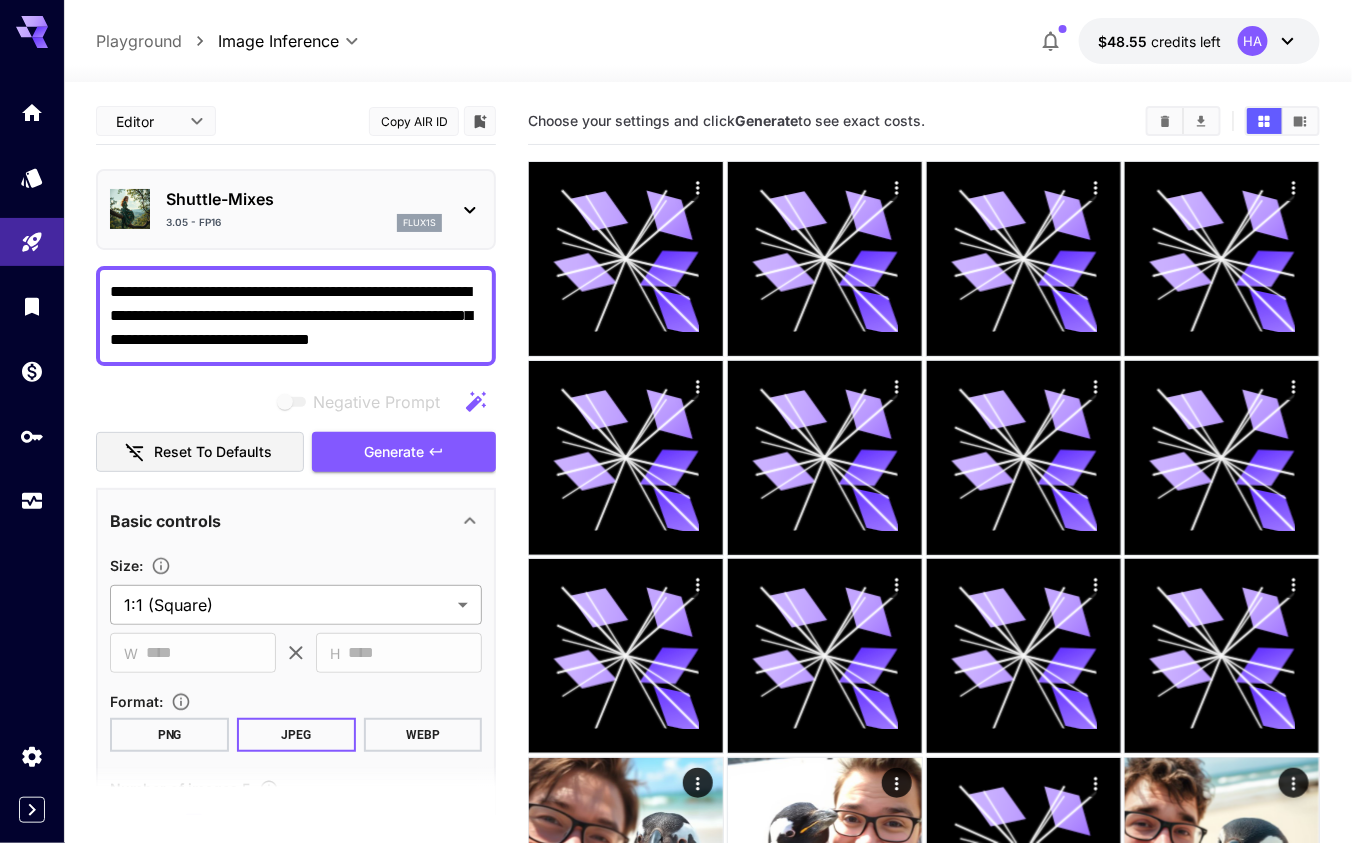 type on "**********" 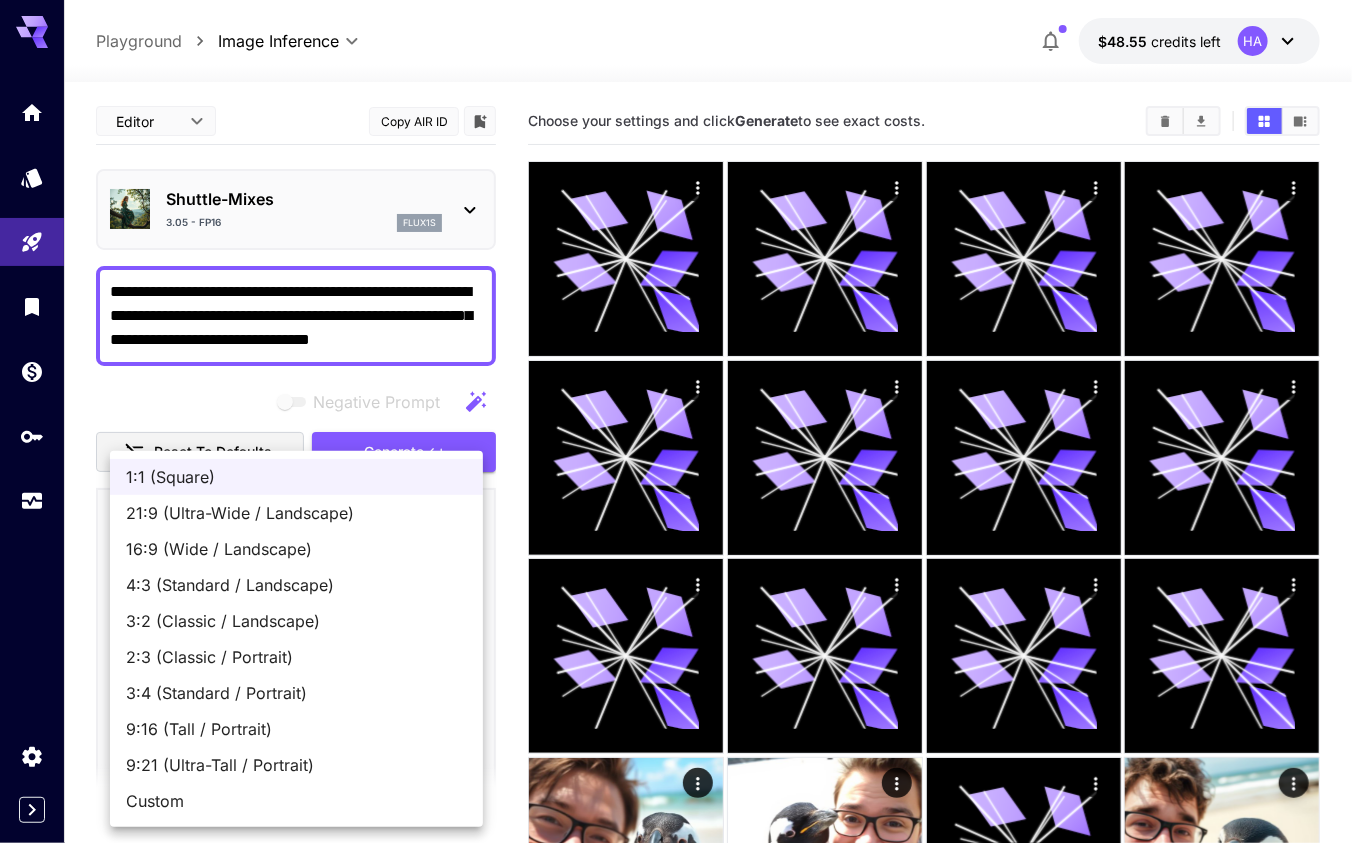 click on "**********" at bounding box center (683, 804) 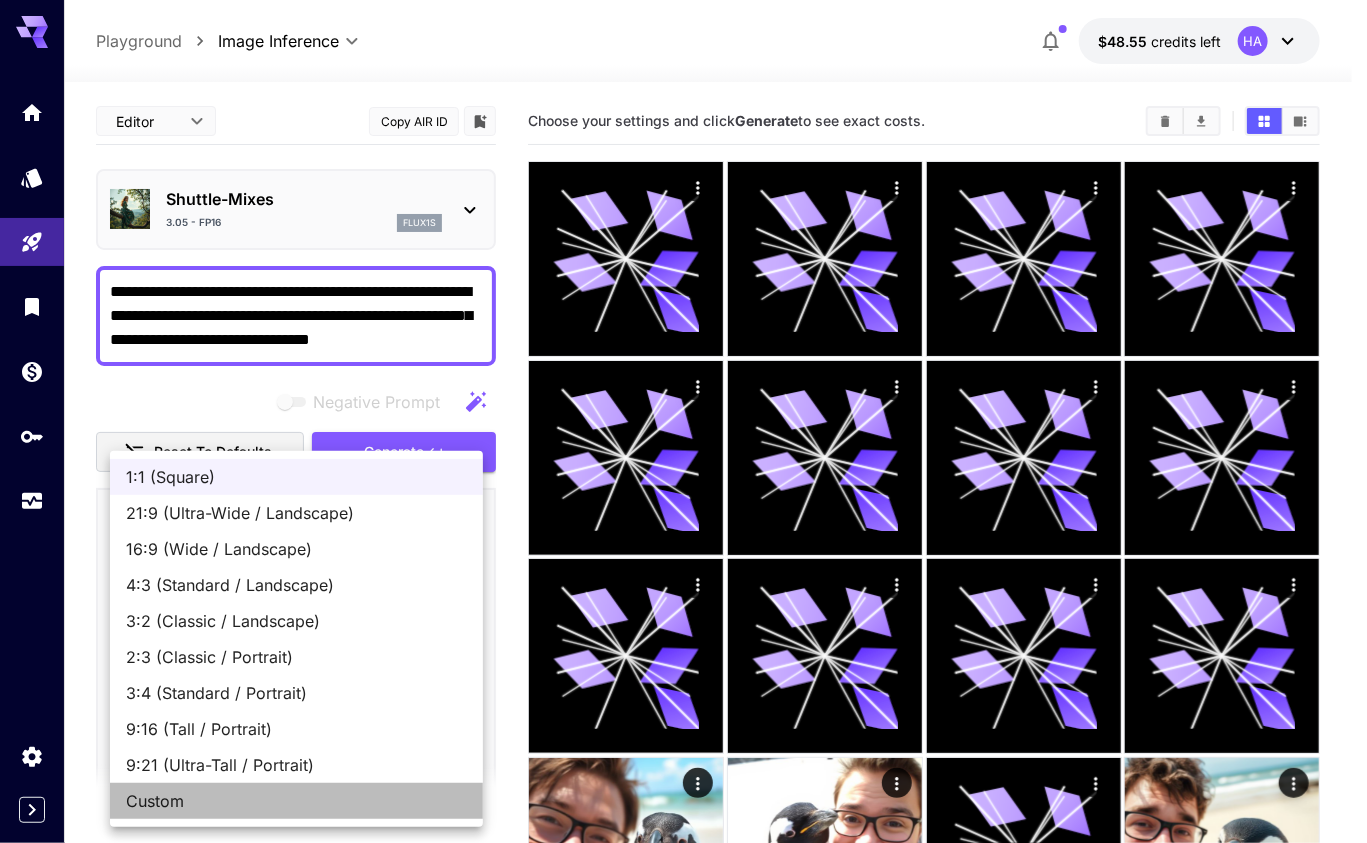 click on "Custom" at bounding box center (296, 801) 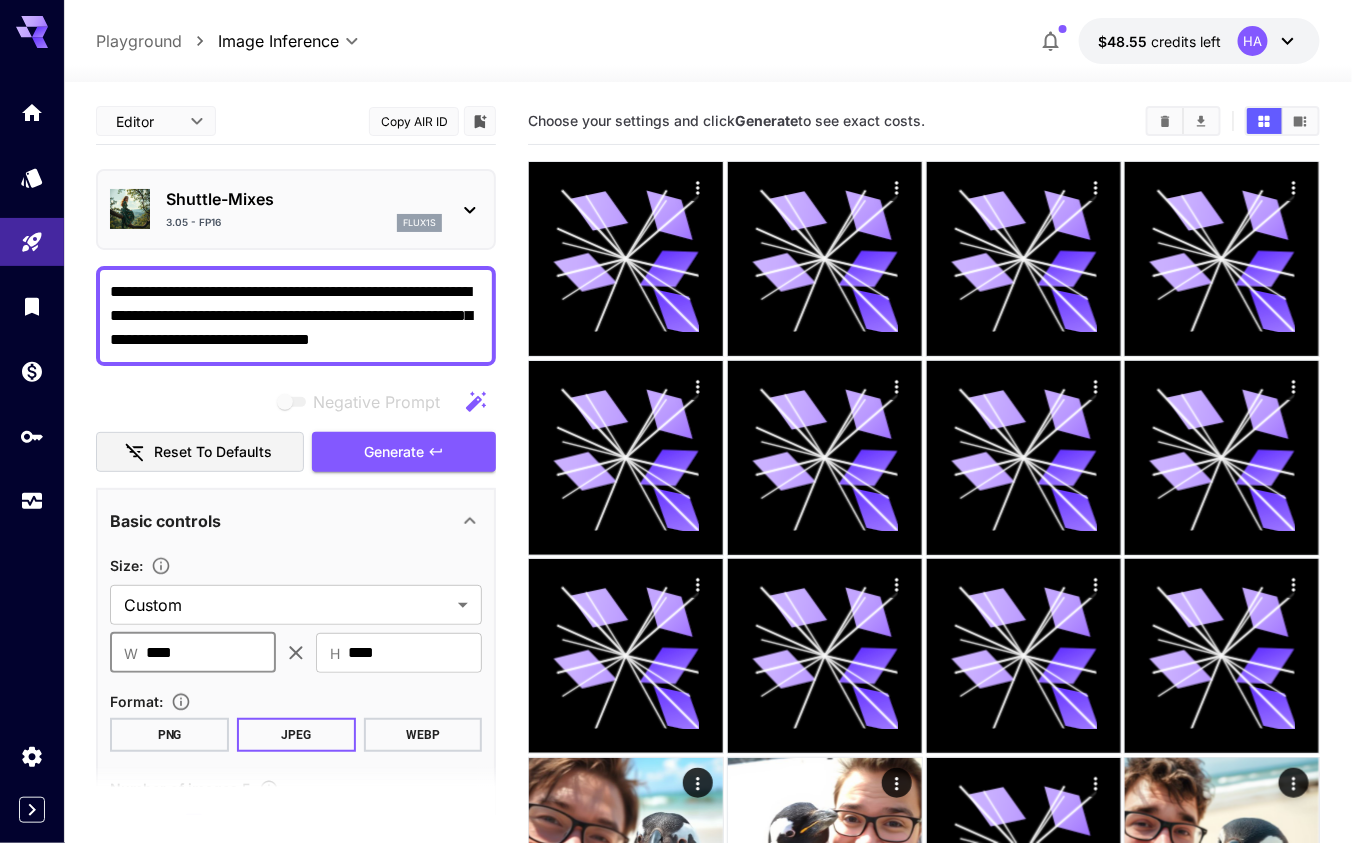 click on "****" at bounding box center [211, 653] 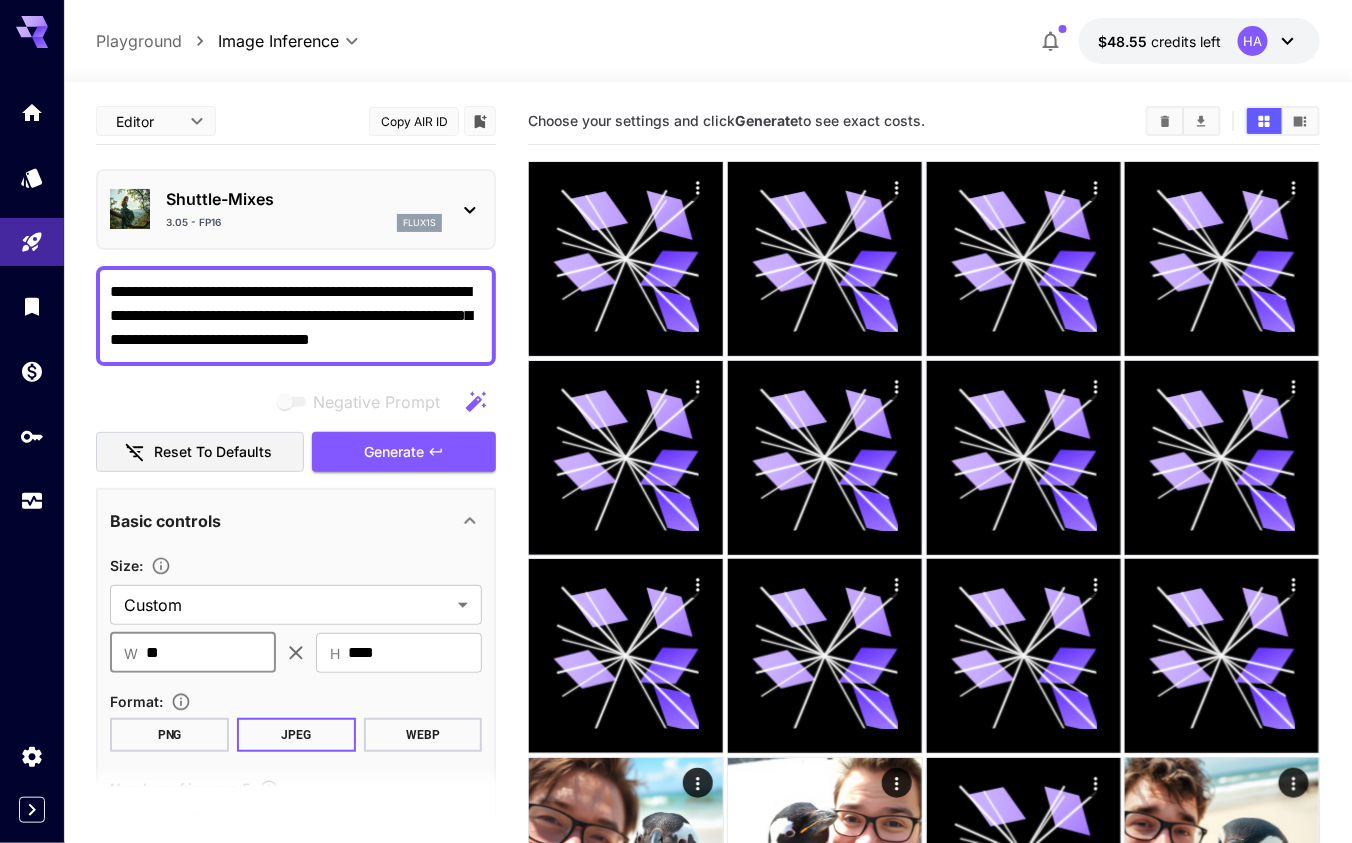 type on "***" 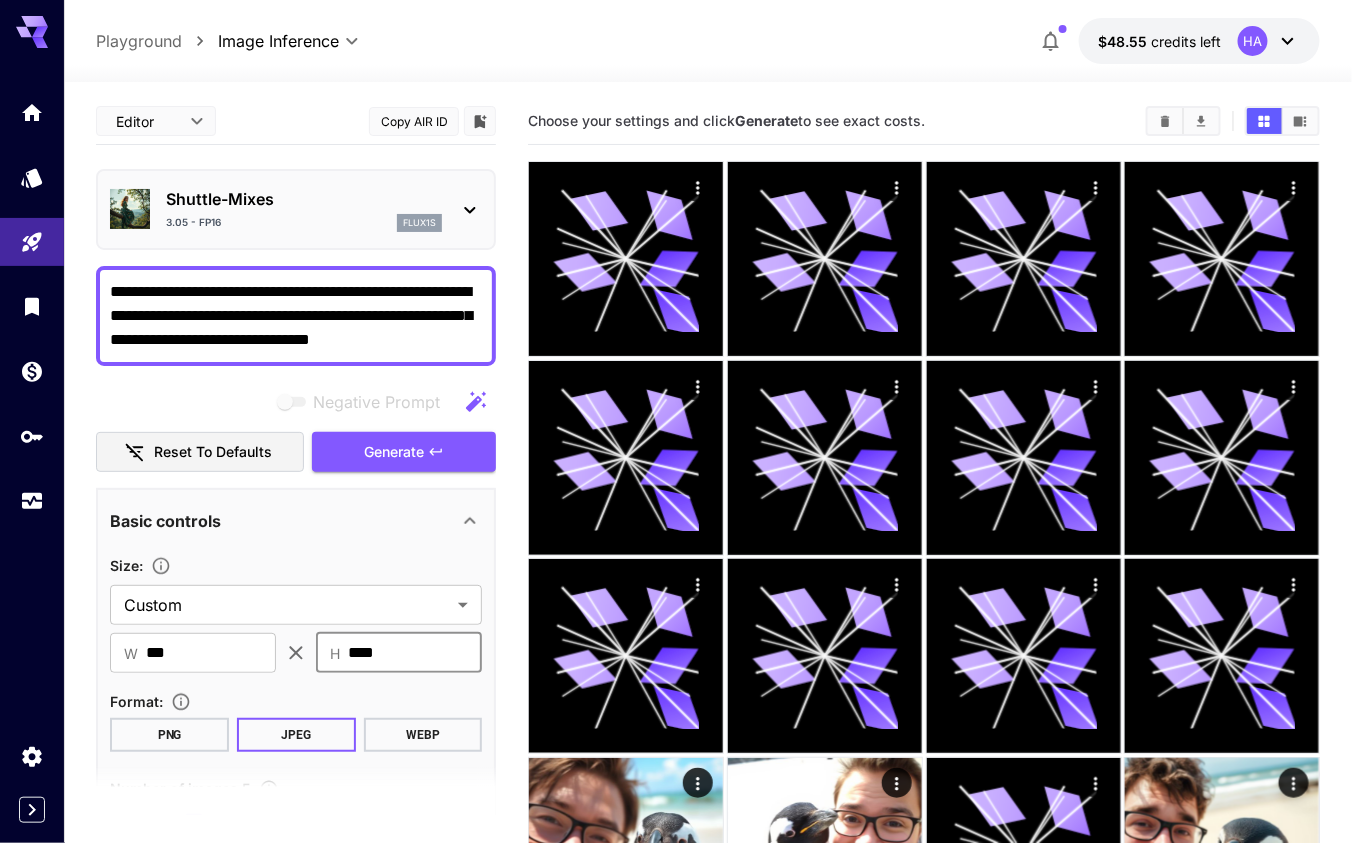 click on "****" at bounding box center (415, 653) 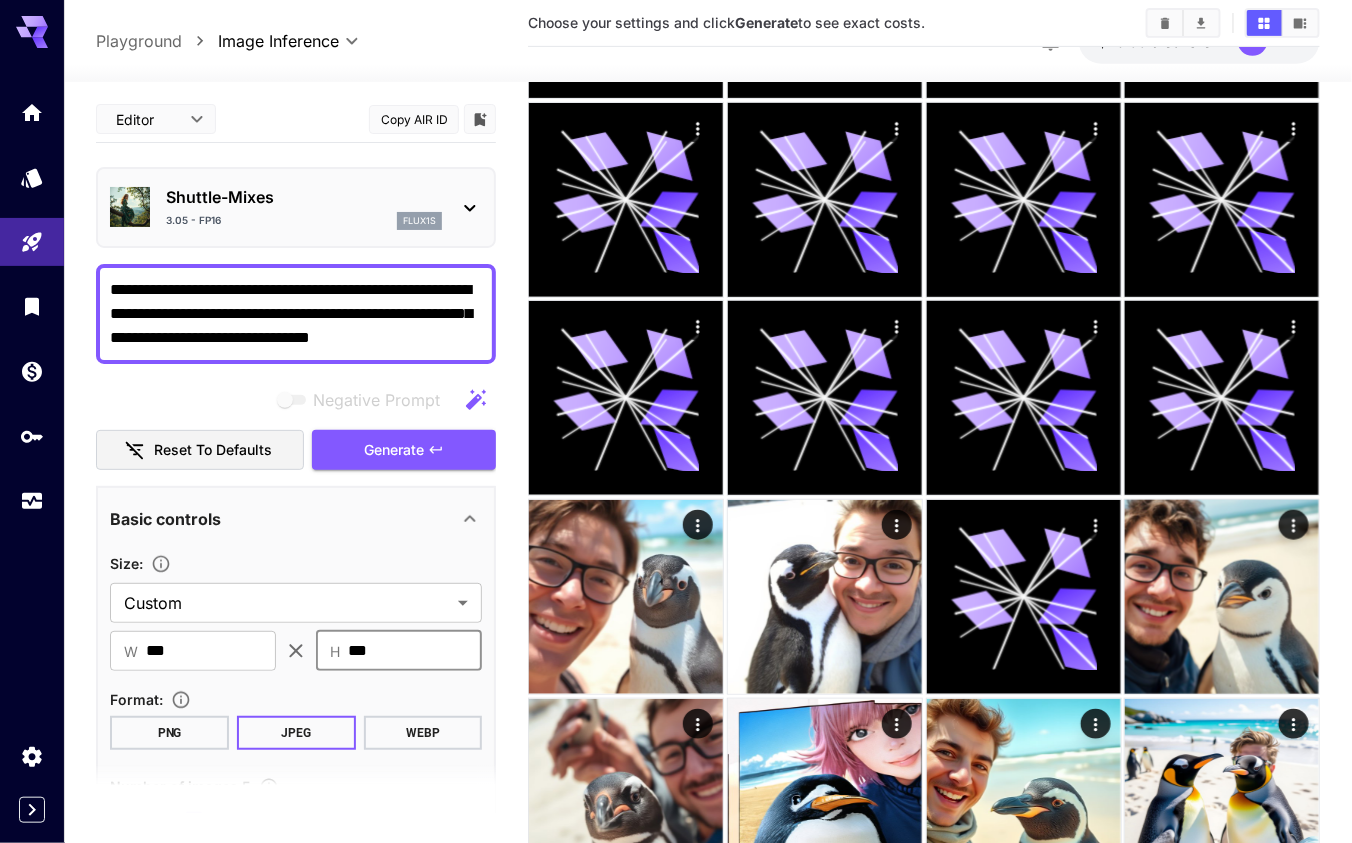 scroll, scrollTop: 260, scrollLeft: 0, axis: vertical 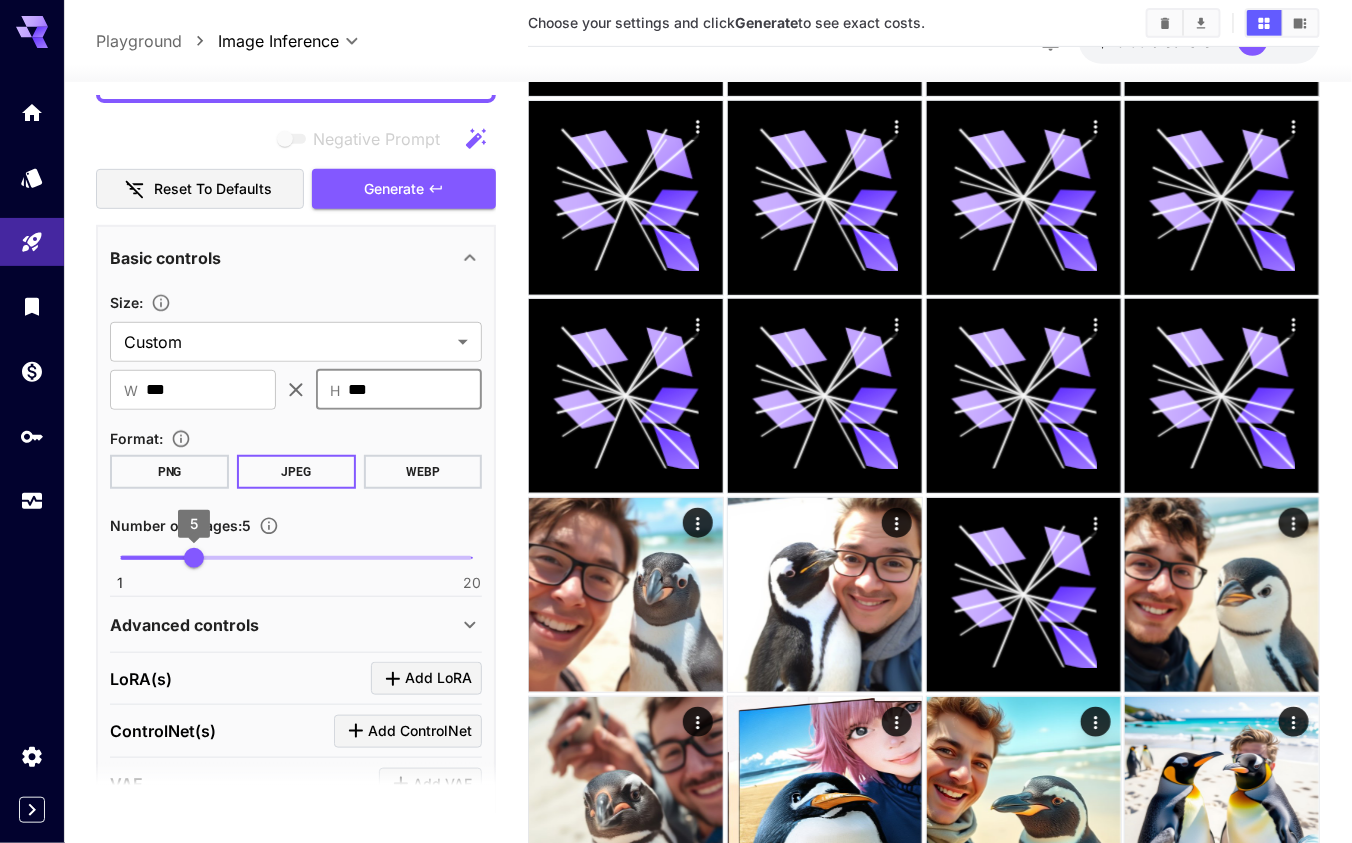 type on "***" 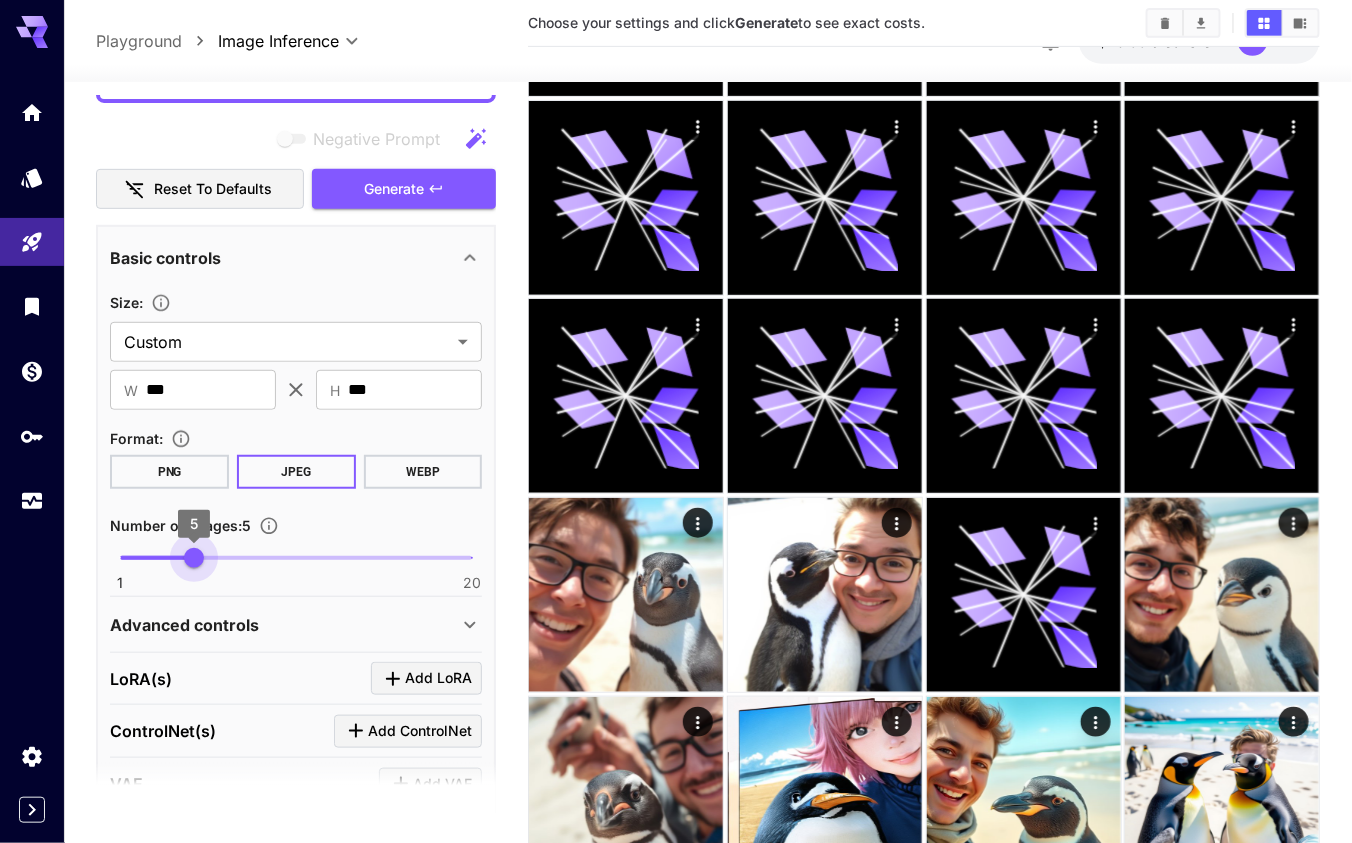type on "*" 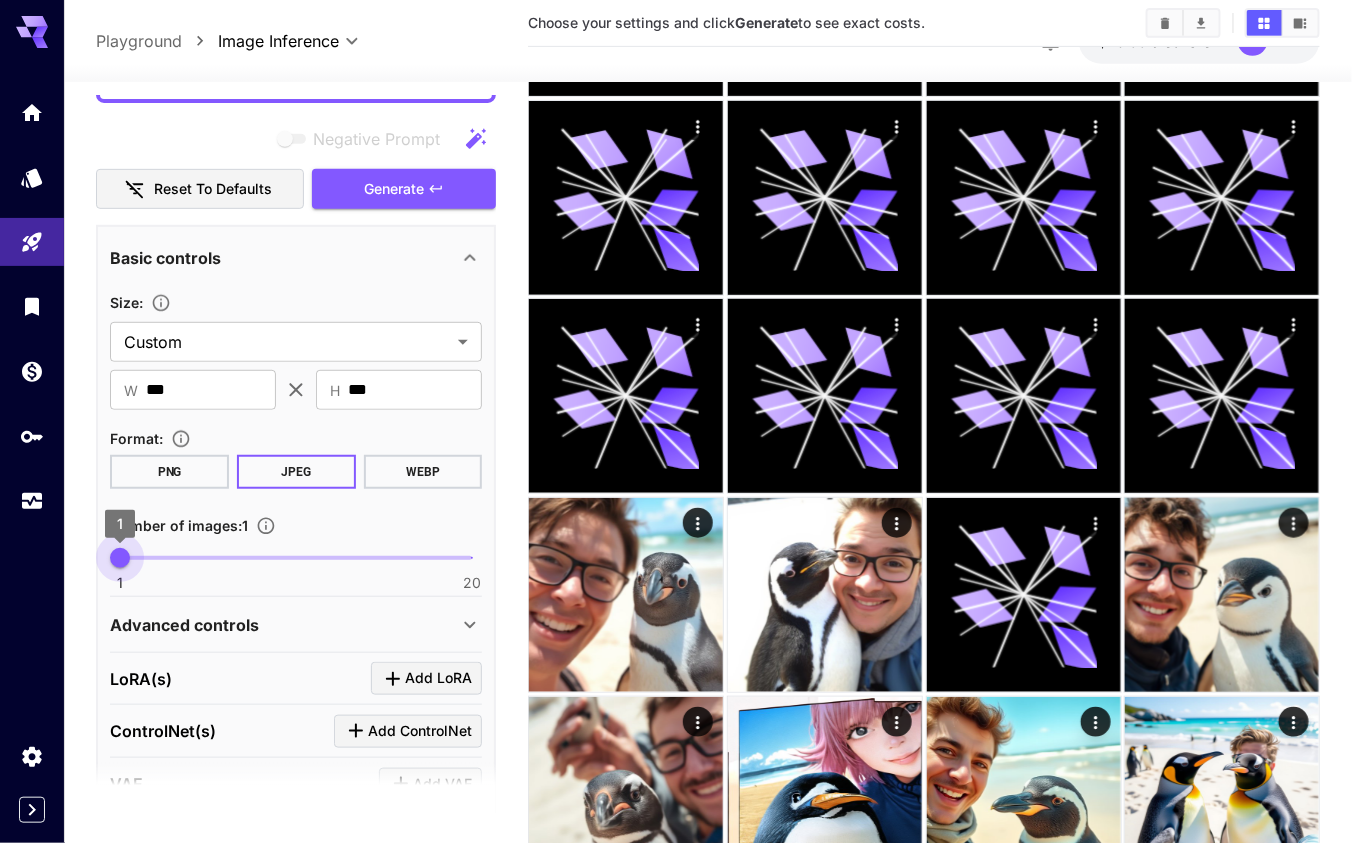 drag, startPoint x: 196, startPoint y: 550, endPoint x: 86, endPoint y: 545, distance: 110.11358 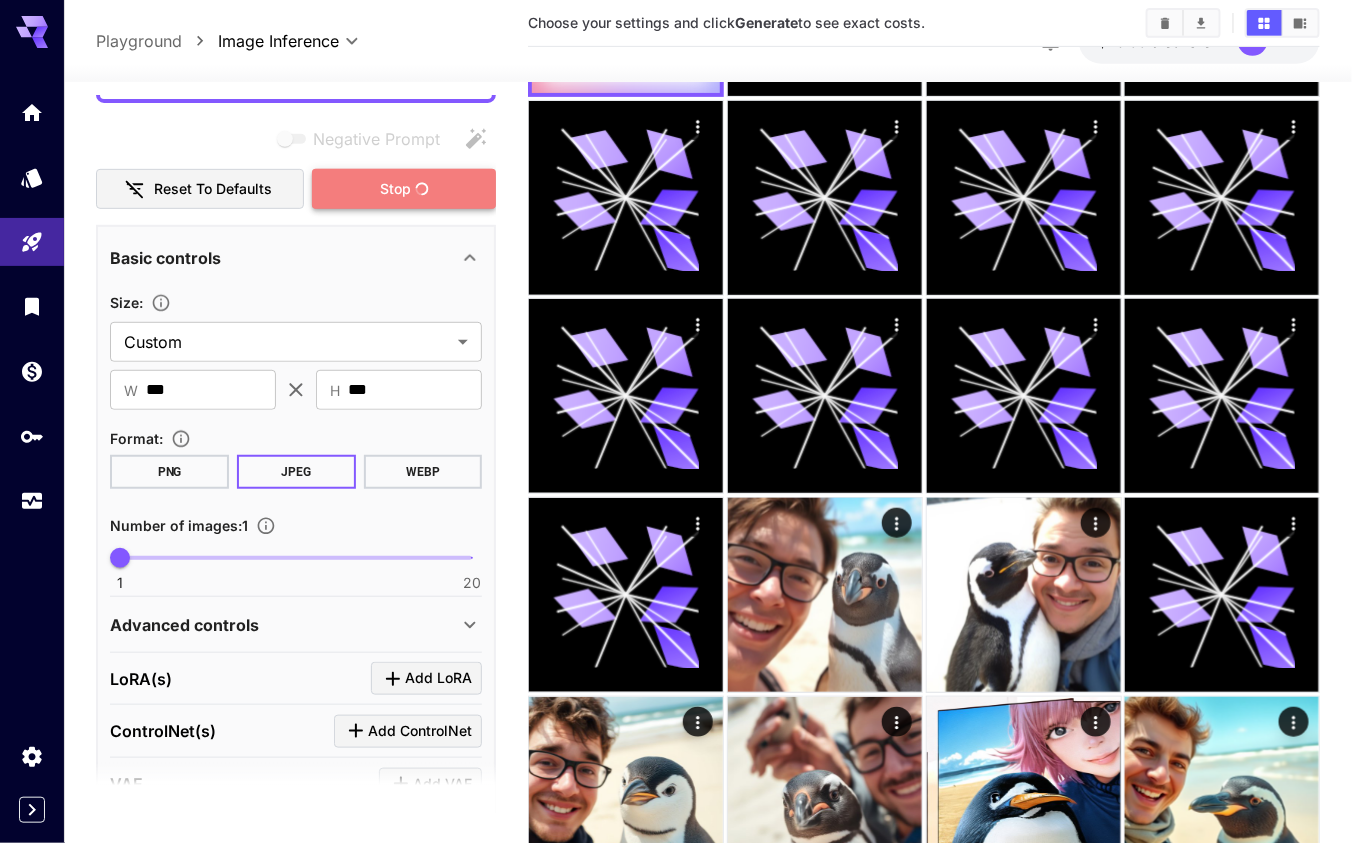 click on "Stop" at bounding box center [395, 189] 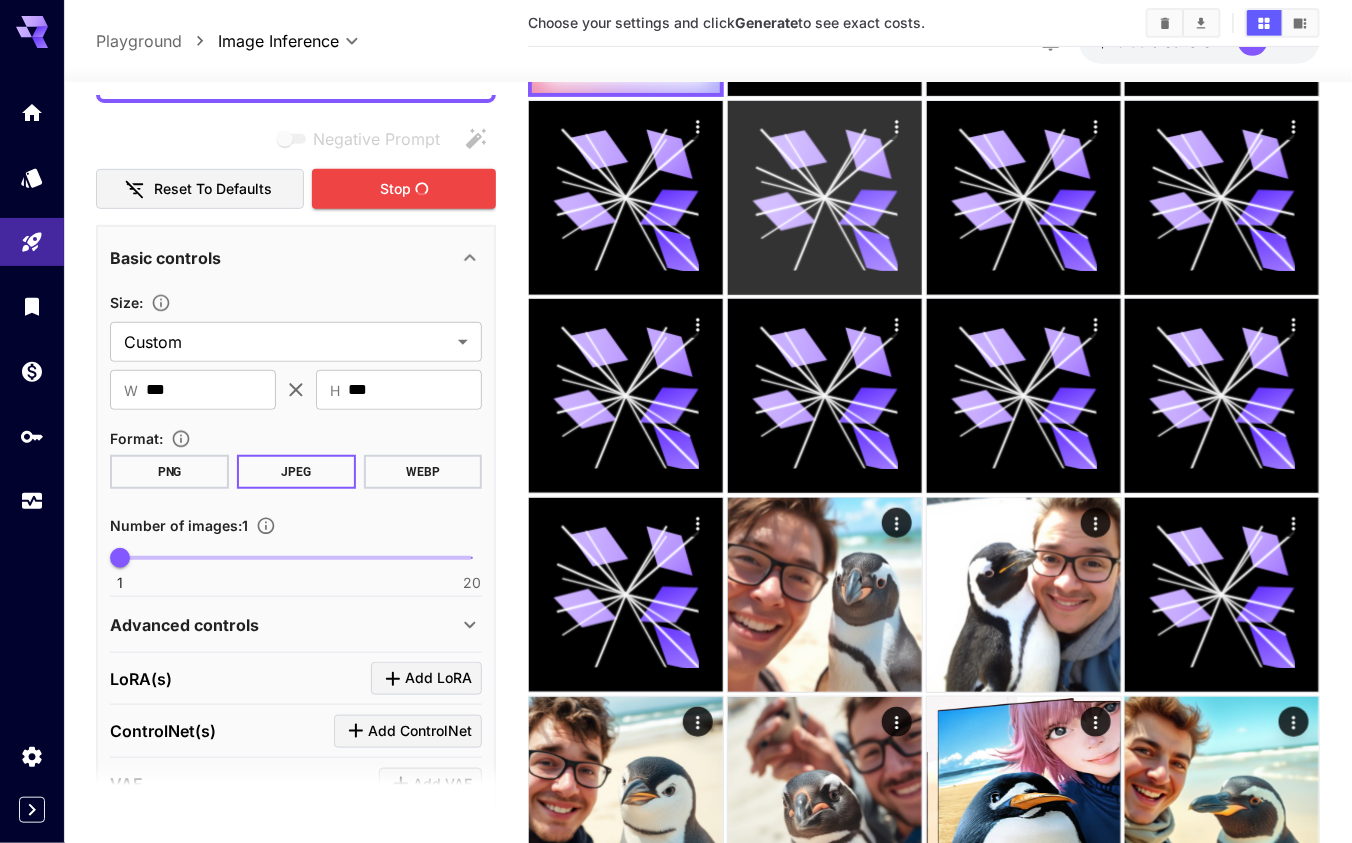 scroll, scrollTop: 0, scrollLeft: 0, axis: both 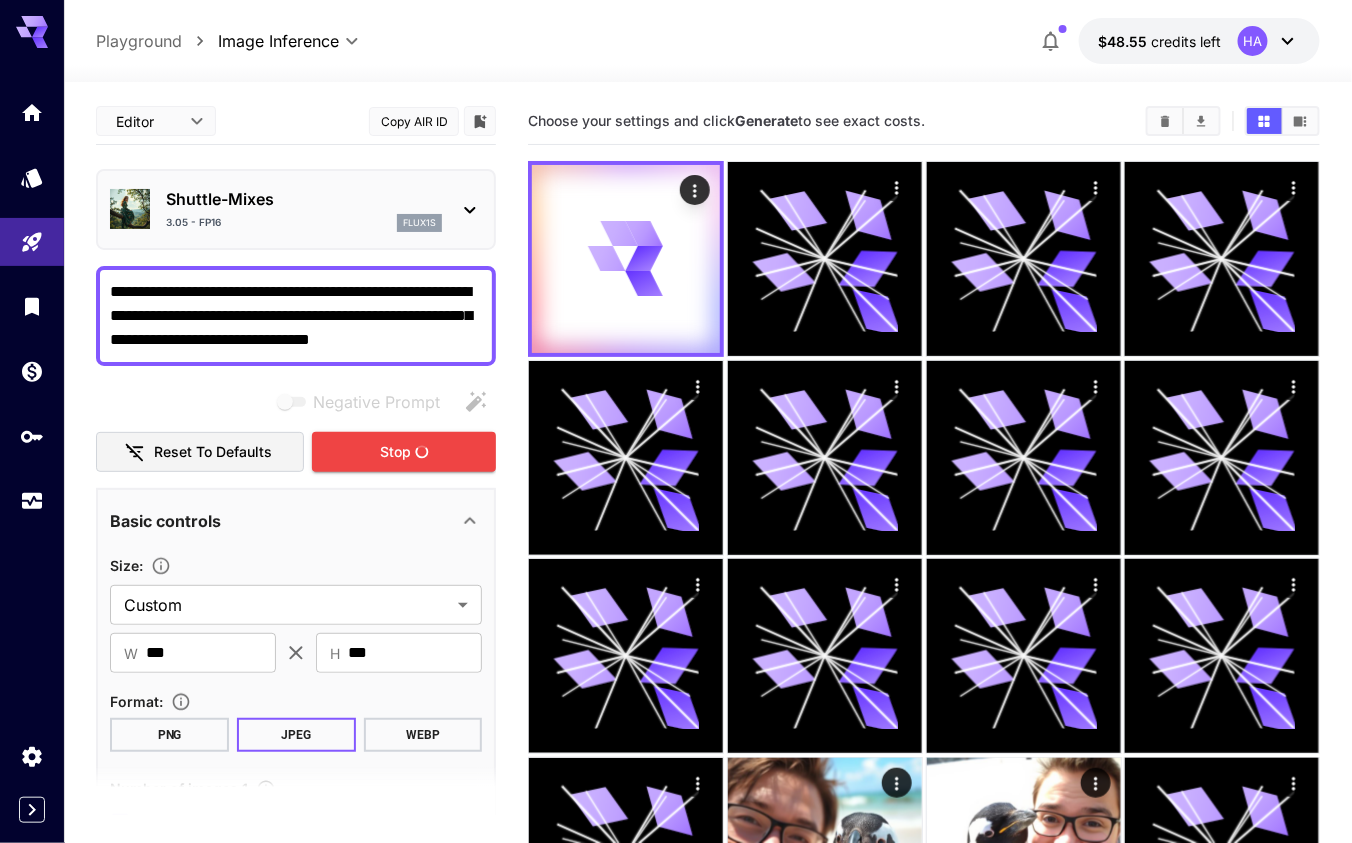 click on "Shuttle-Mixes 3.05 - FP16 flux1s" at bounding box center (296, 209) 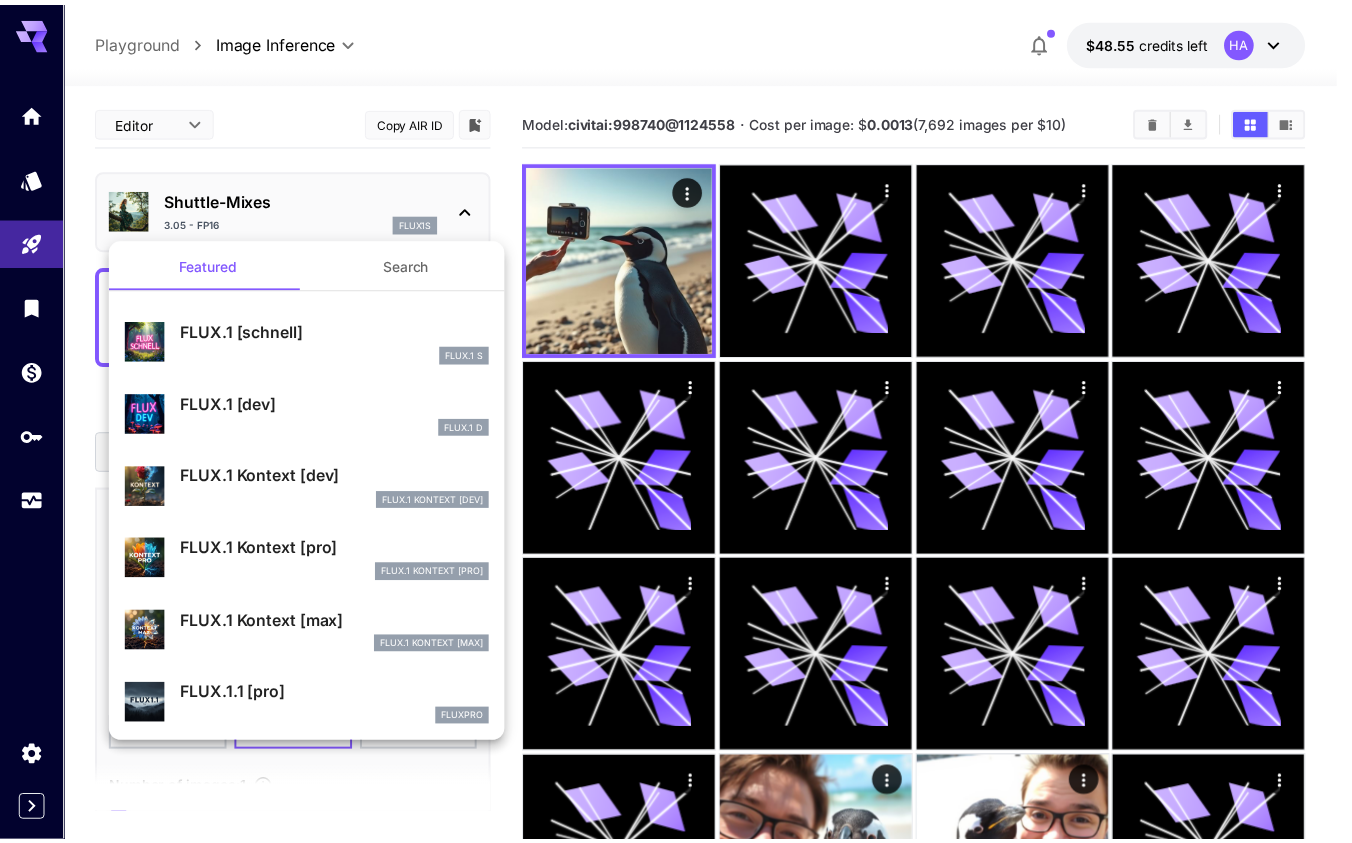 scroll, scrollTop: 0, scrollLeft: 0, axis: both 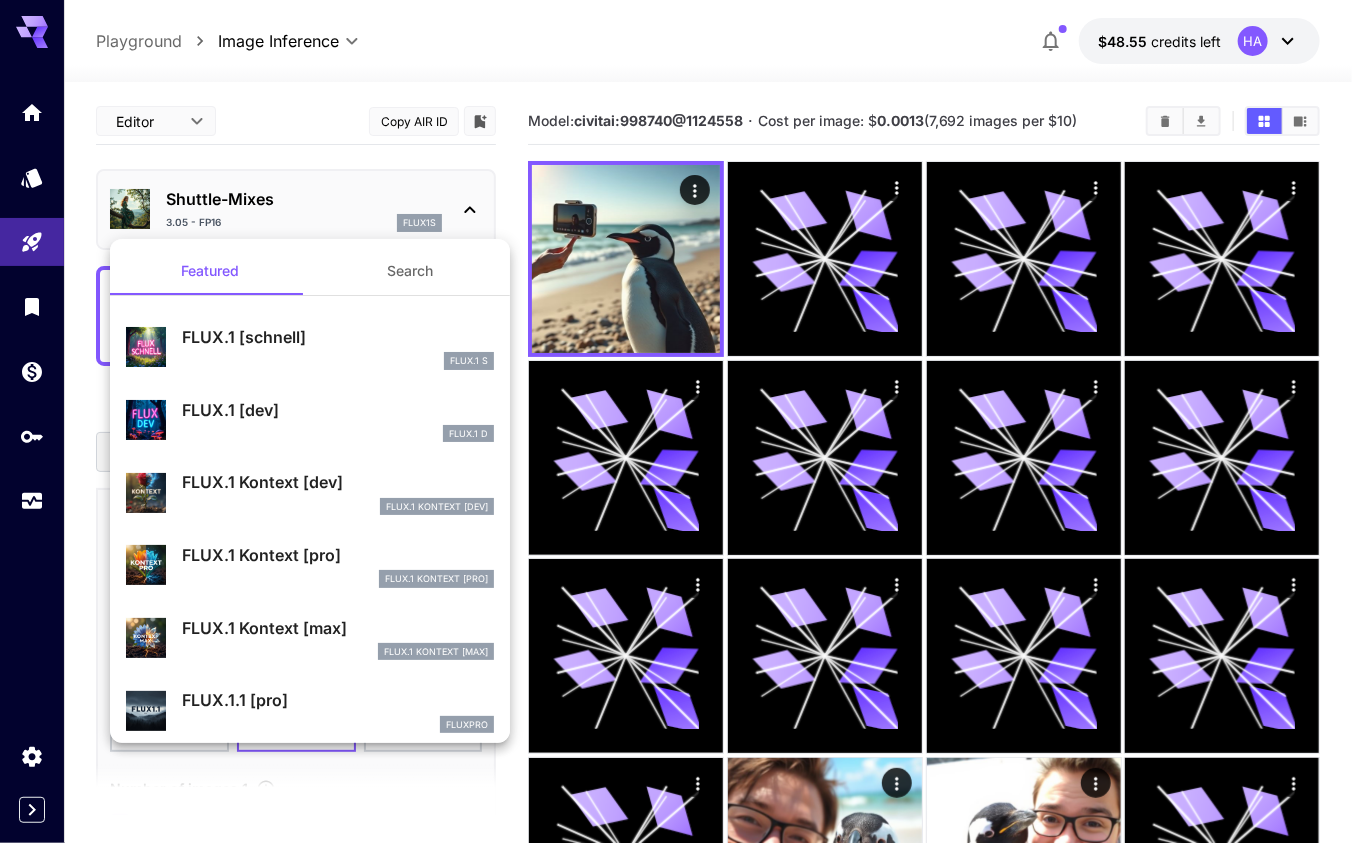 click at bounding box center [683, 421] 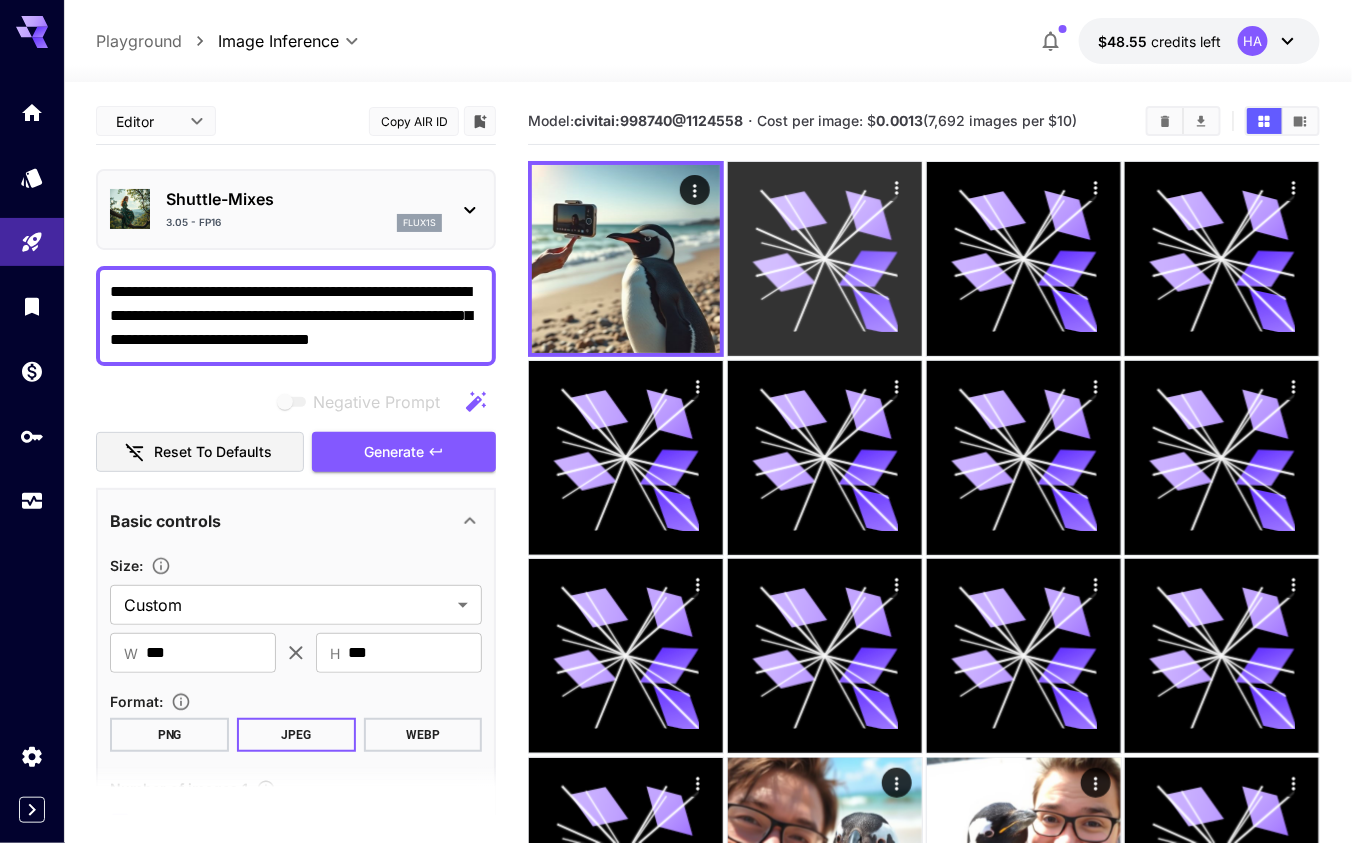 click 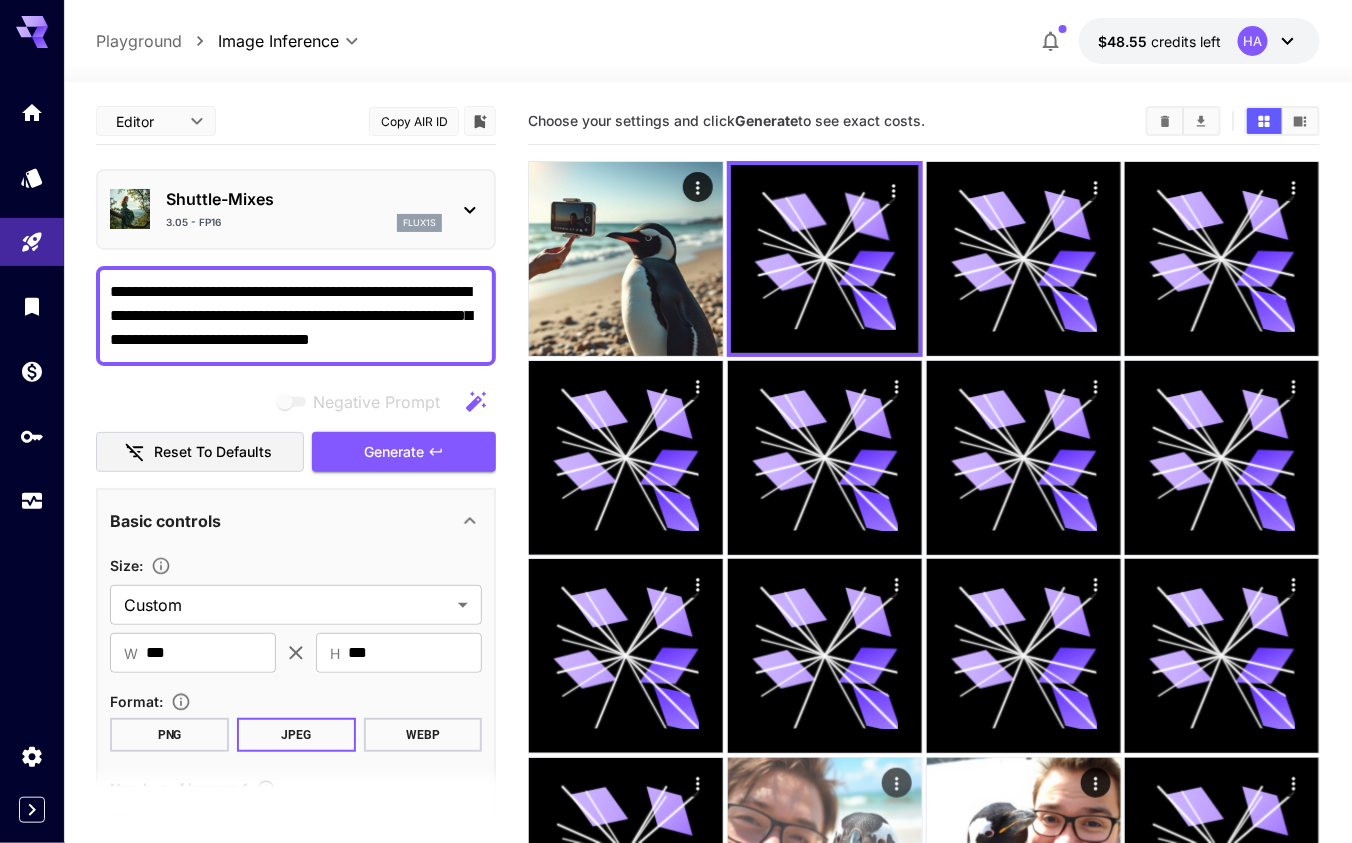 click at bounding box center (825, 855) 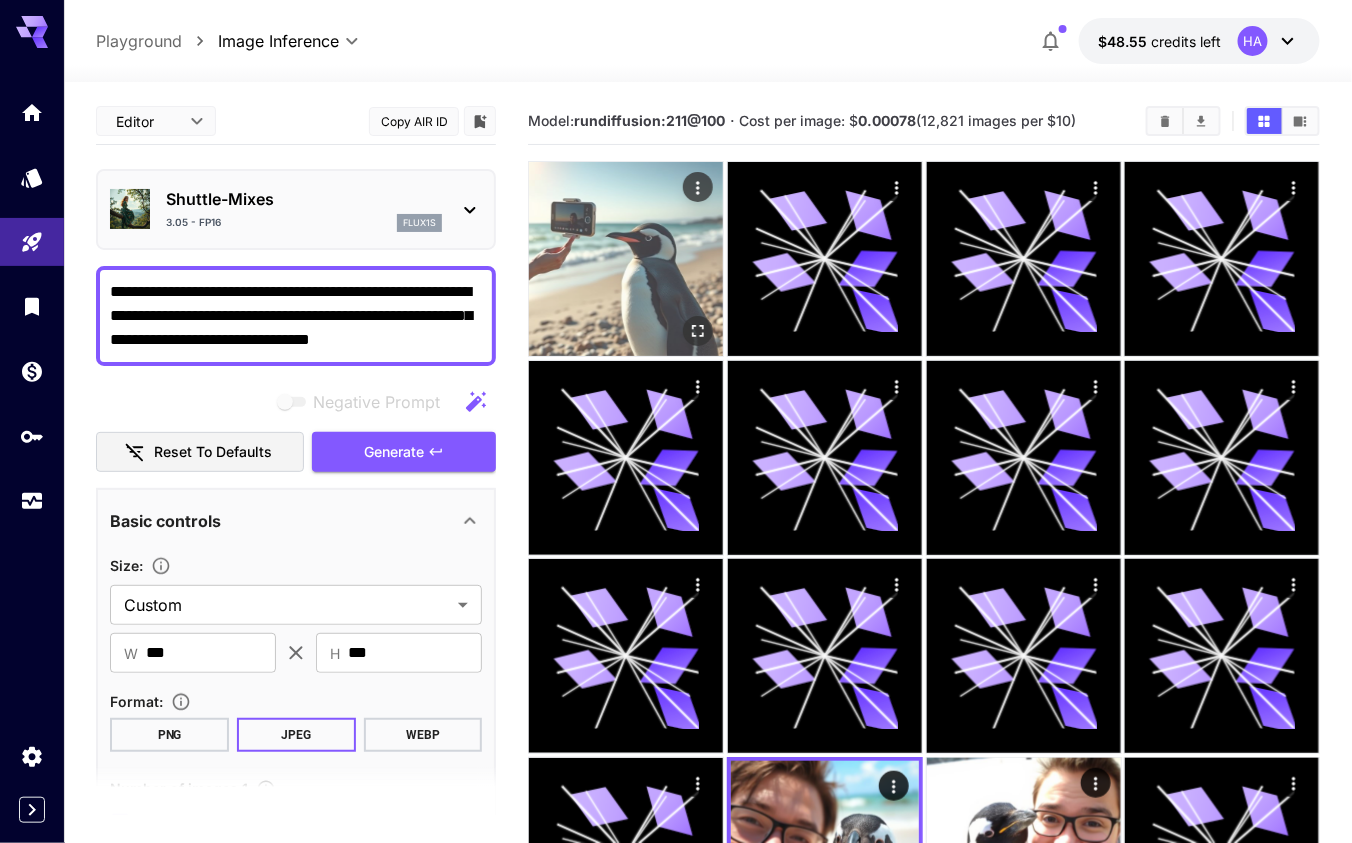 click at bounding box center (626, 259) 